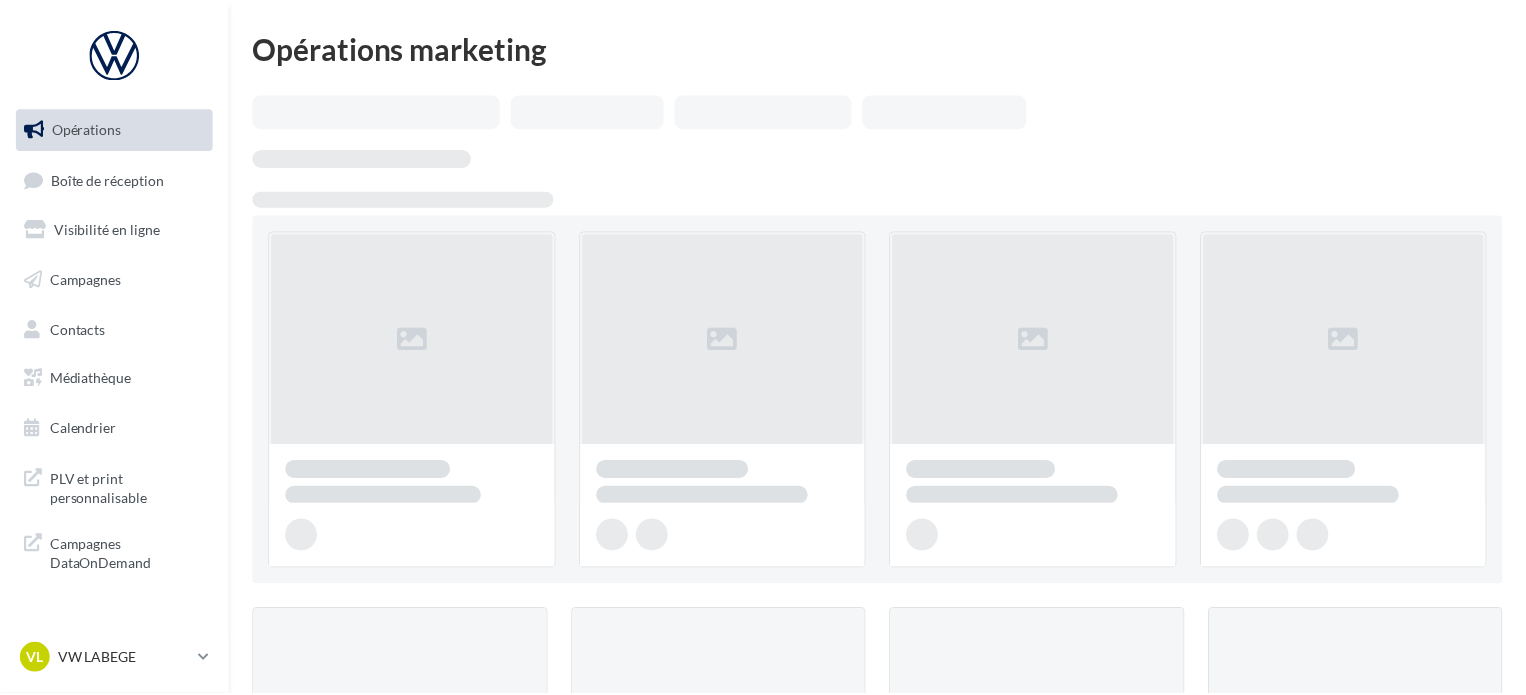 scroll, scrollTop: 0, scrollLeft: 0, axis: both 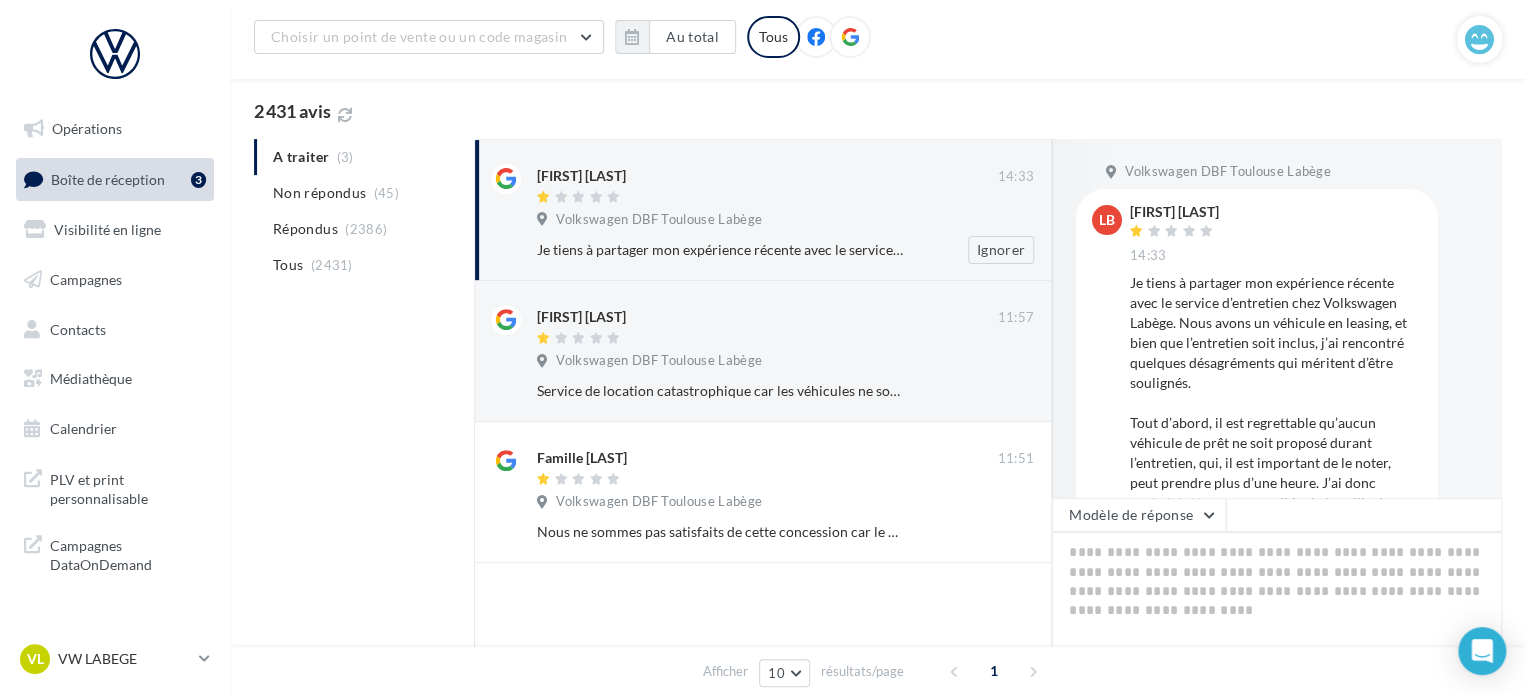 click on "Volkswagen DBF Toulouse Labège" at bounding box center [785, 222] 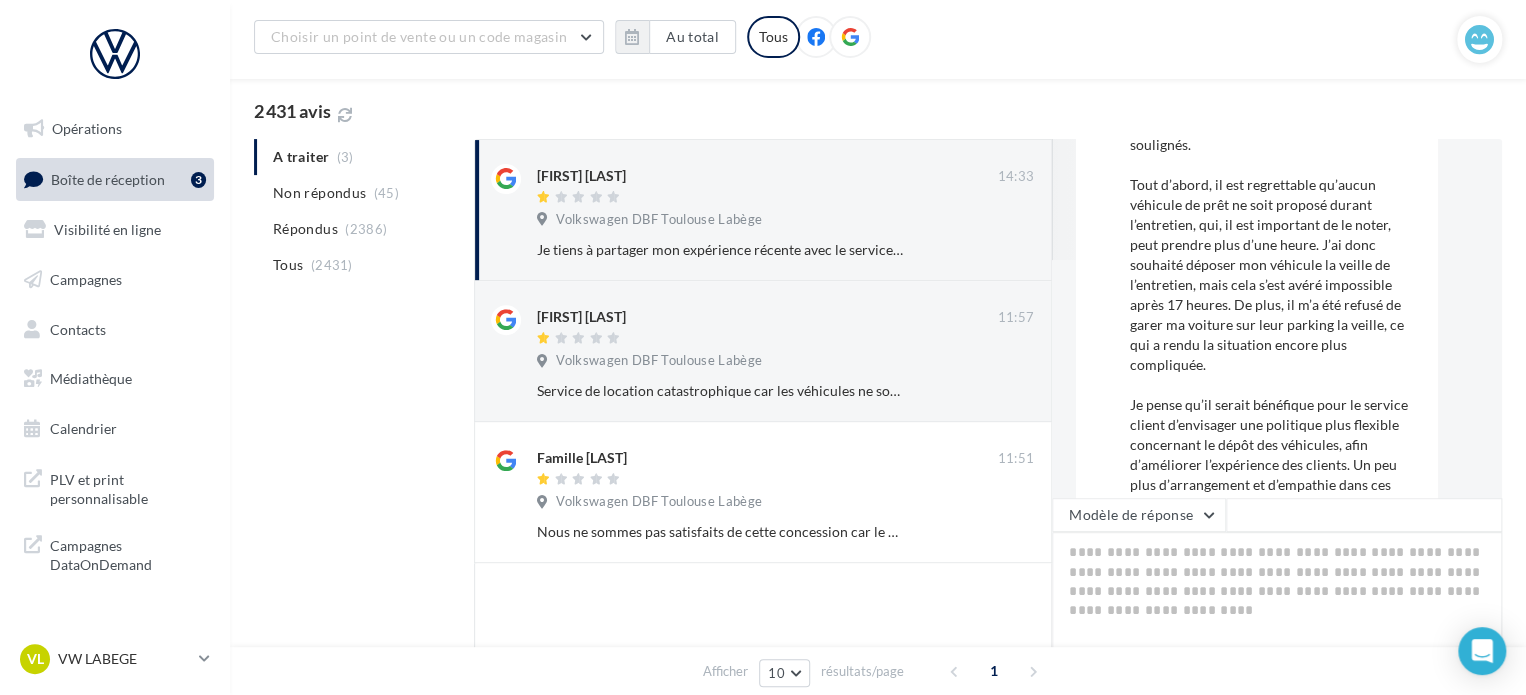 scroll, scrollTop: 315, scrollLeft: 0, axis: vertical 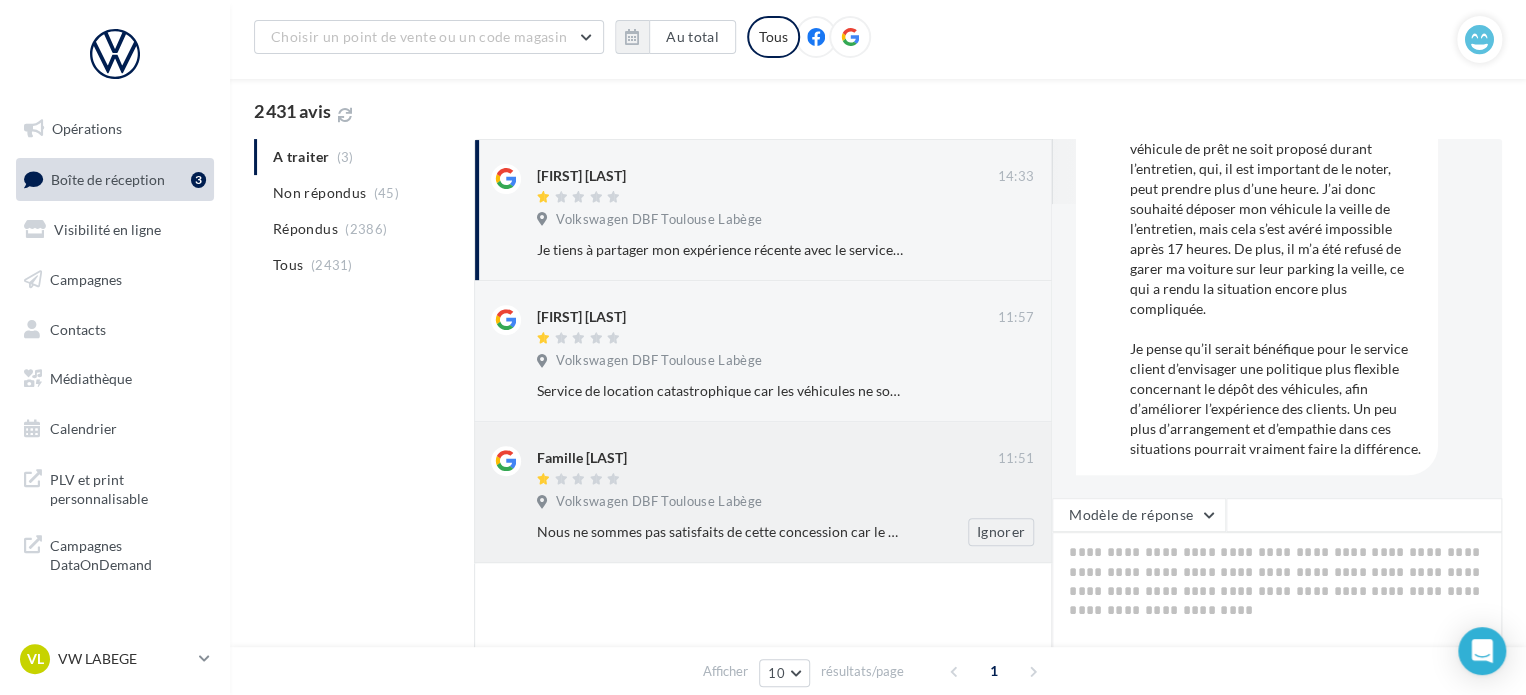 click on "Nous ne sommes pas satisfaits de cette concession car le SAV a refusé de passer la valise électronique pour un voyant moteur allumé sur un véhicule neuf ayant très peu roulé quand nous nous sommes rendus à la concession." at bounding box center [720, 391] 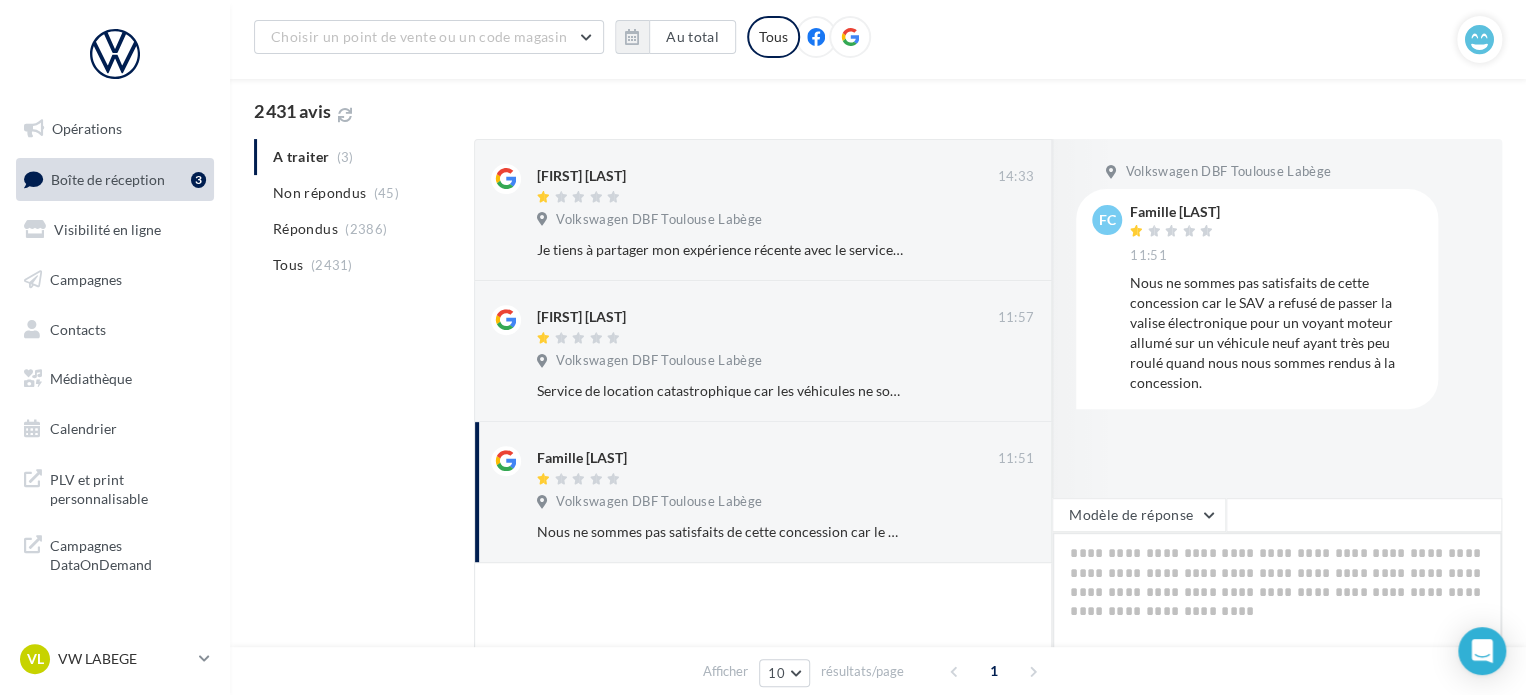 click at bounding box center [1277, 594] 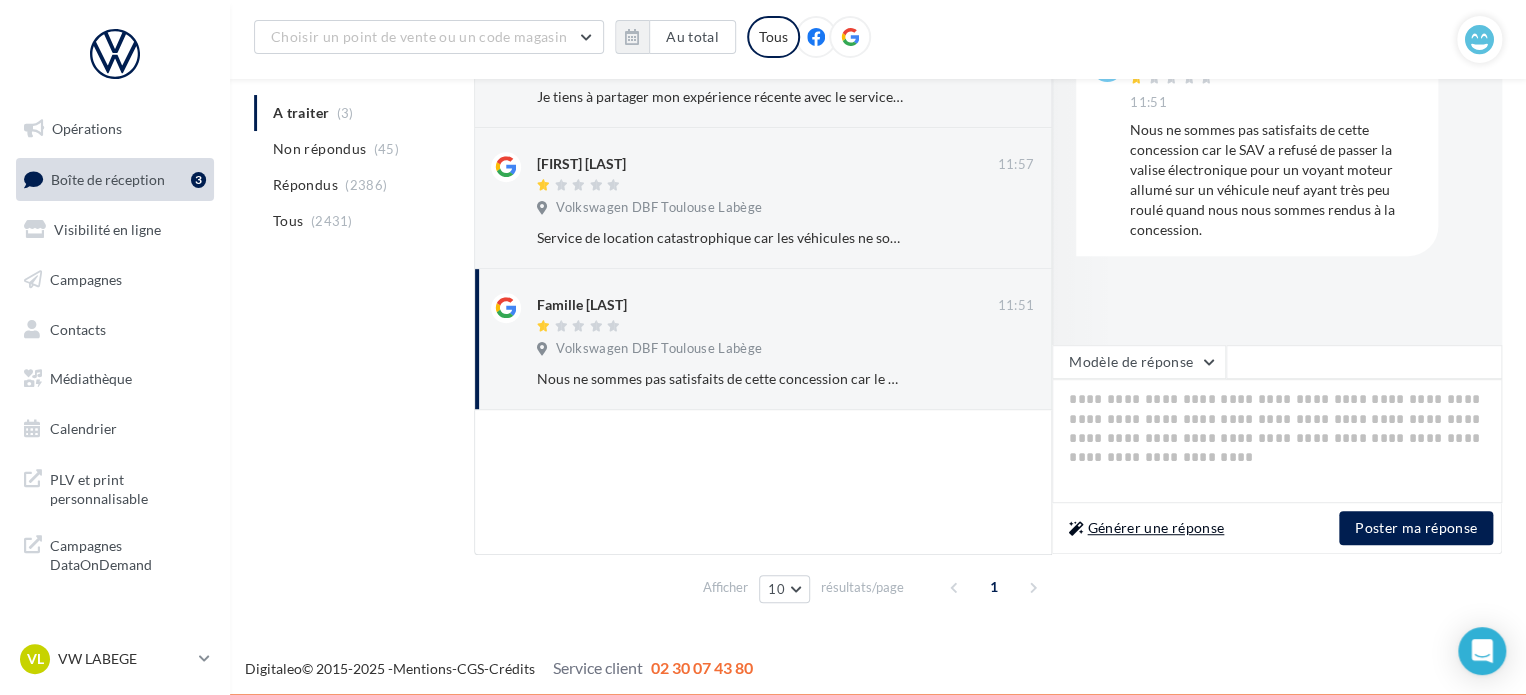 click on "Générer une réponse" at bounding box center (1146, 528) 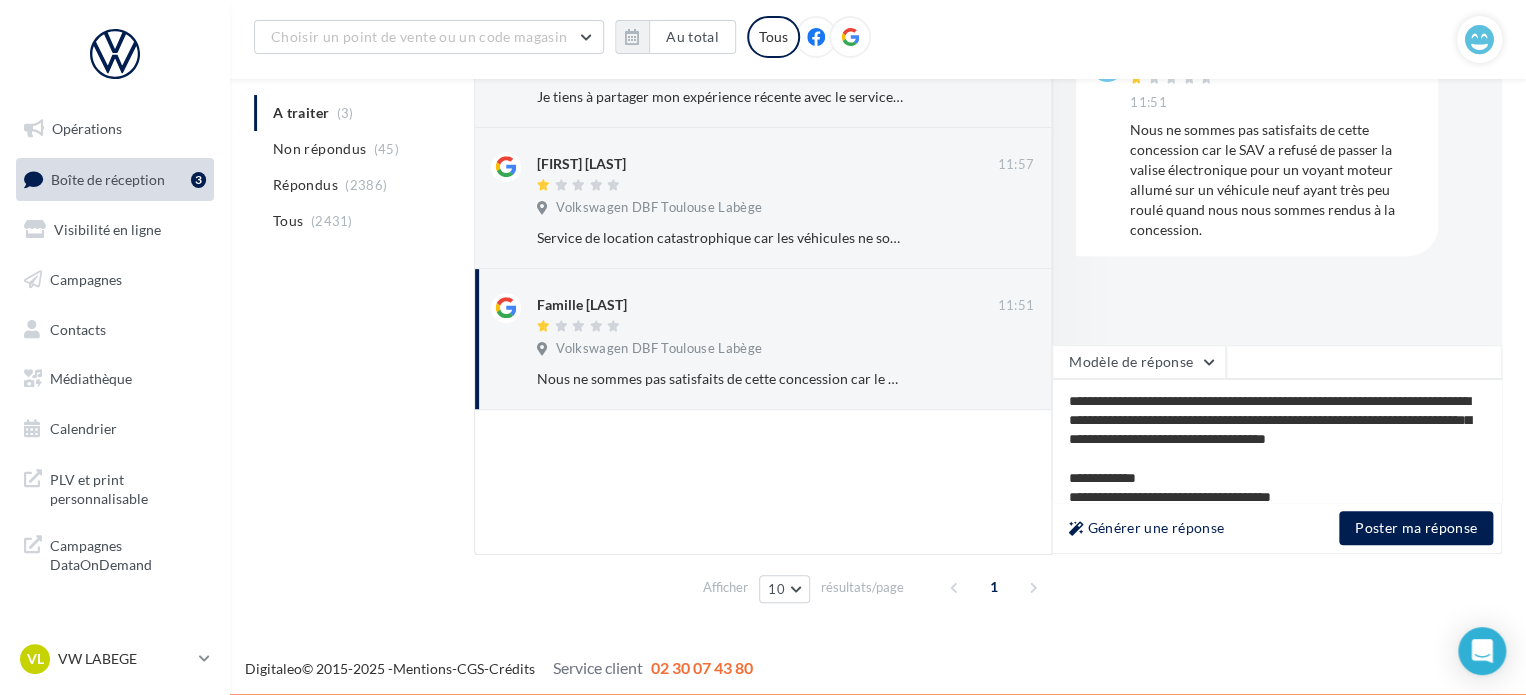scroll, scrollTop: 0, scrollLeft: 0, axis: both 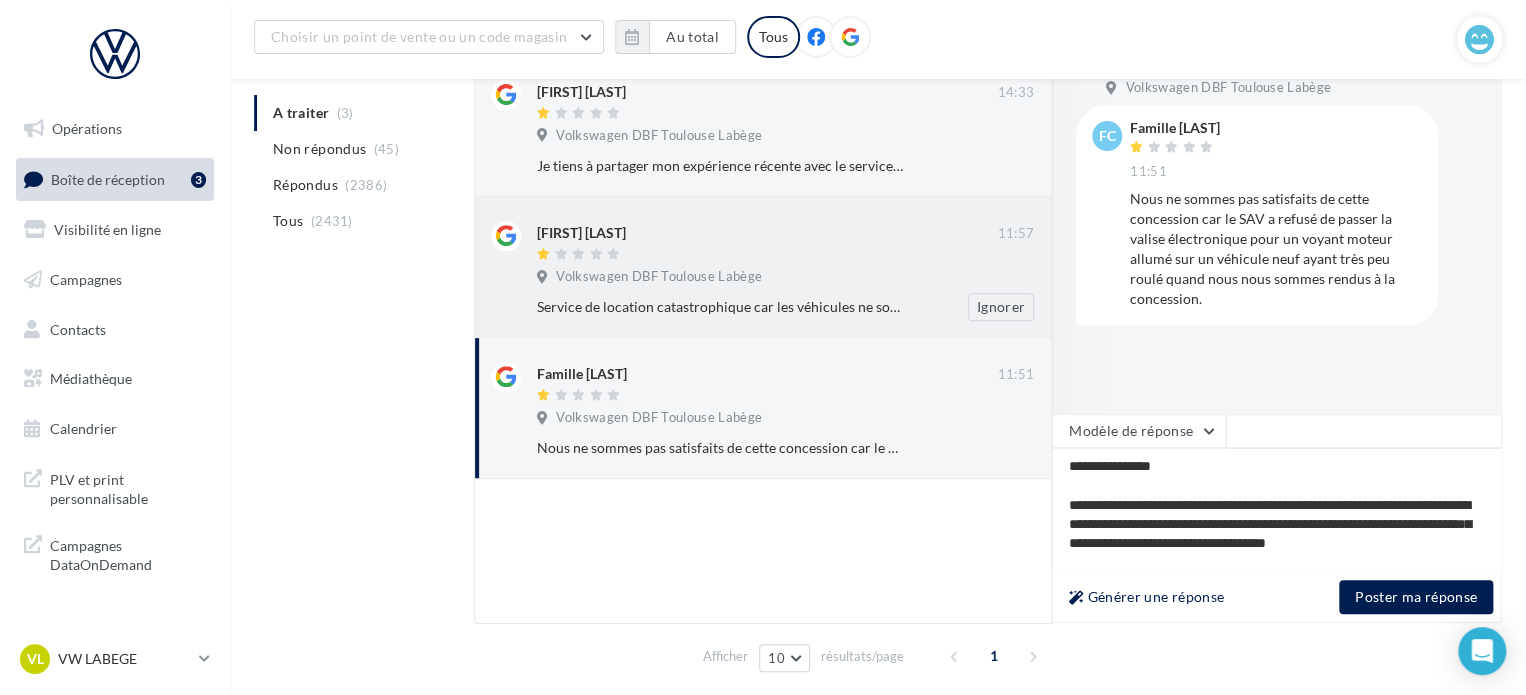 click on "Volkswagen DBF Toulouse Labège" at bounding box center (659, 277) 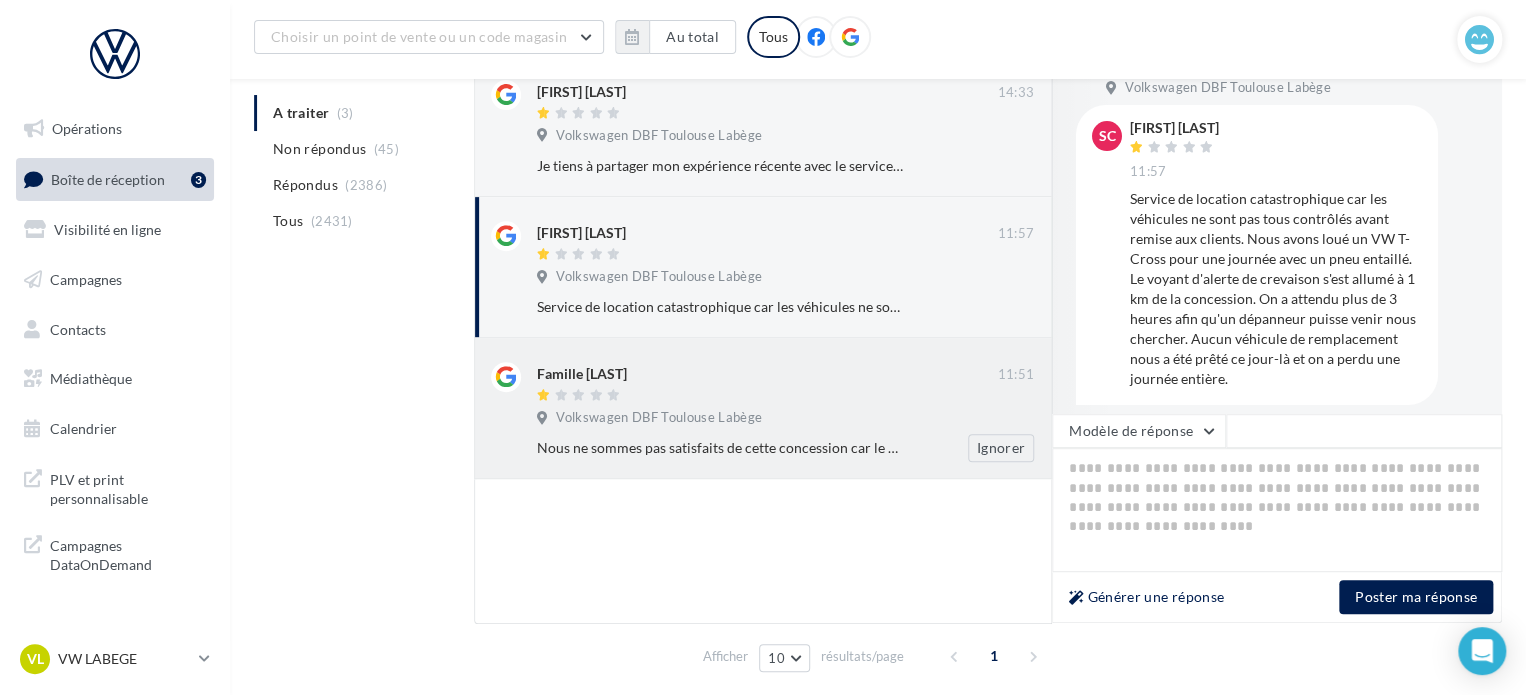 click on "Volkswagen DBF Toulouse Labège" at bounding box center (653, 418) 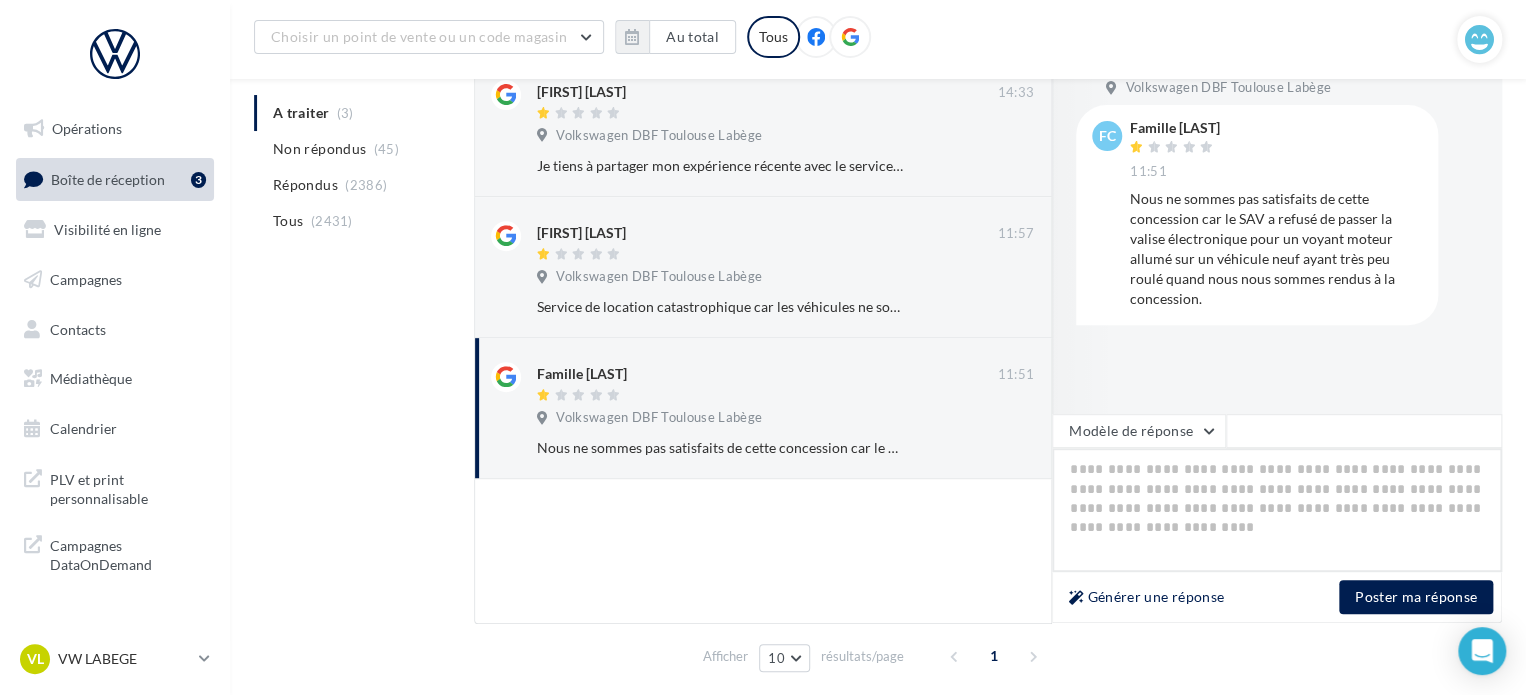 click at bounding box center (1277, 510) 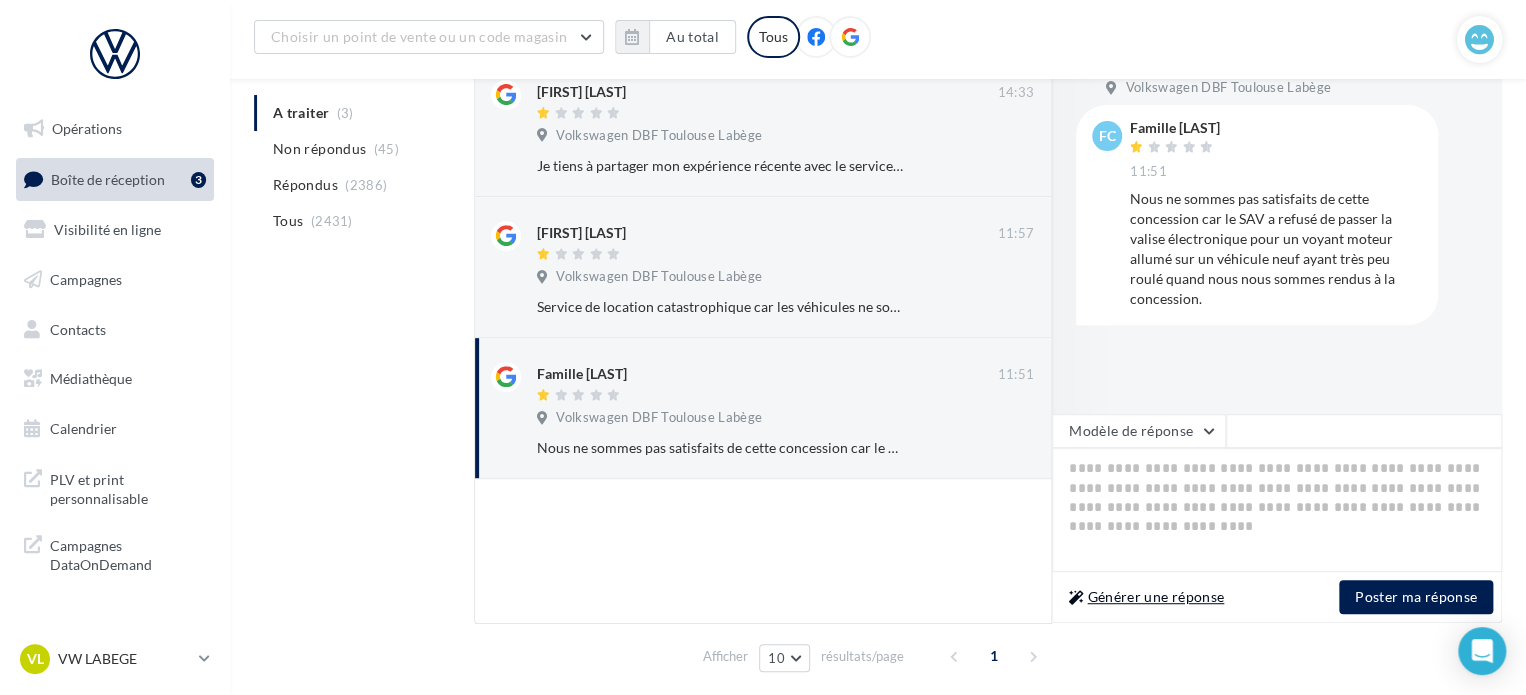 click on "Générer une réponse" at bounding box center [1146, 597] 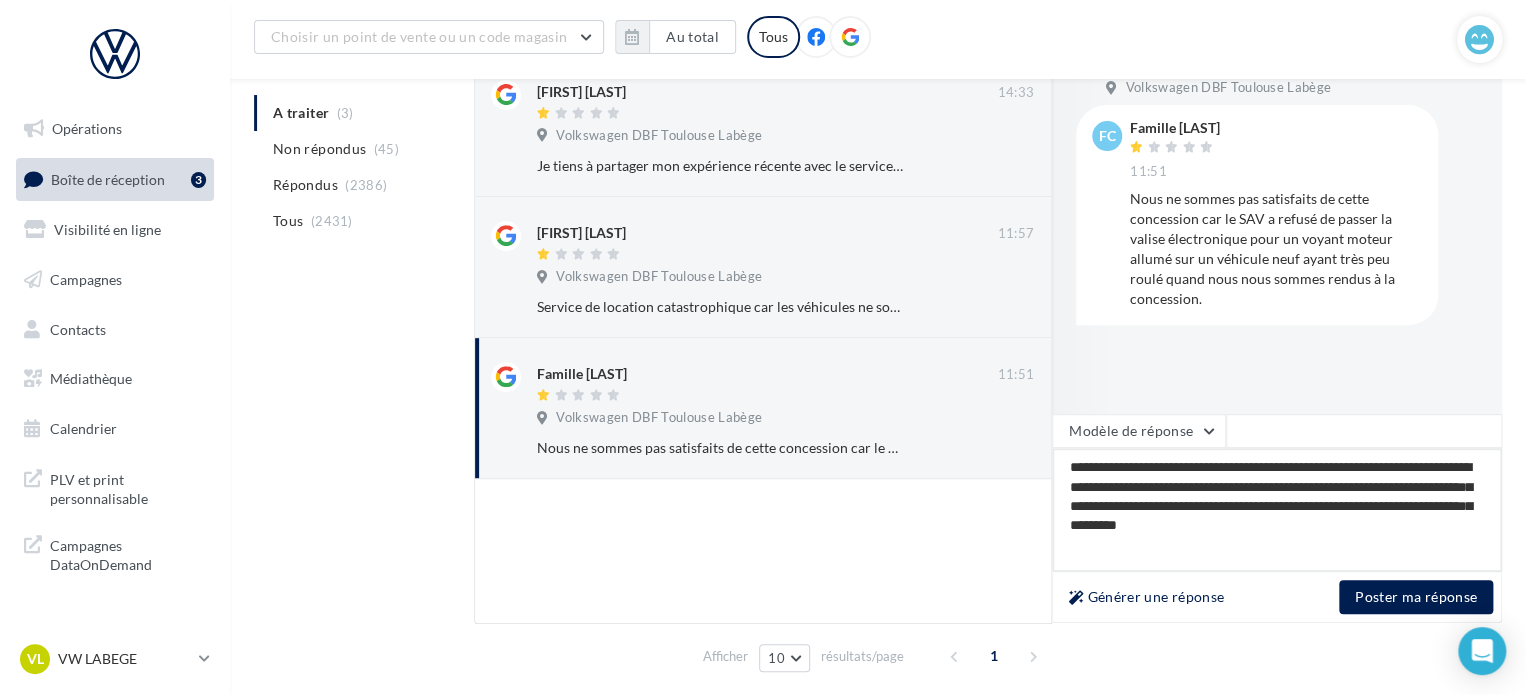 click on "**********" at bounding box center [1277, 510] 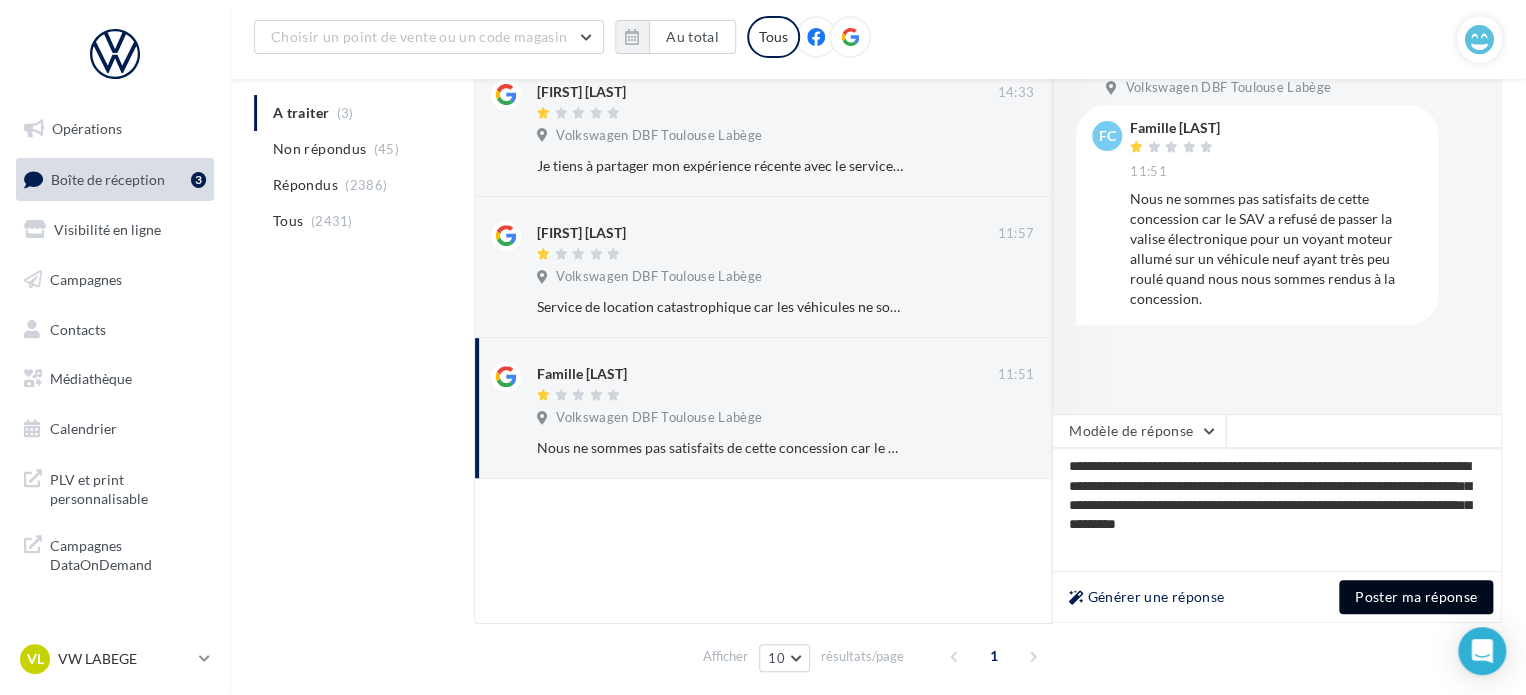 click on "Poster ma réponse" at bounding box center (1416, 597) 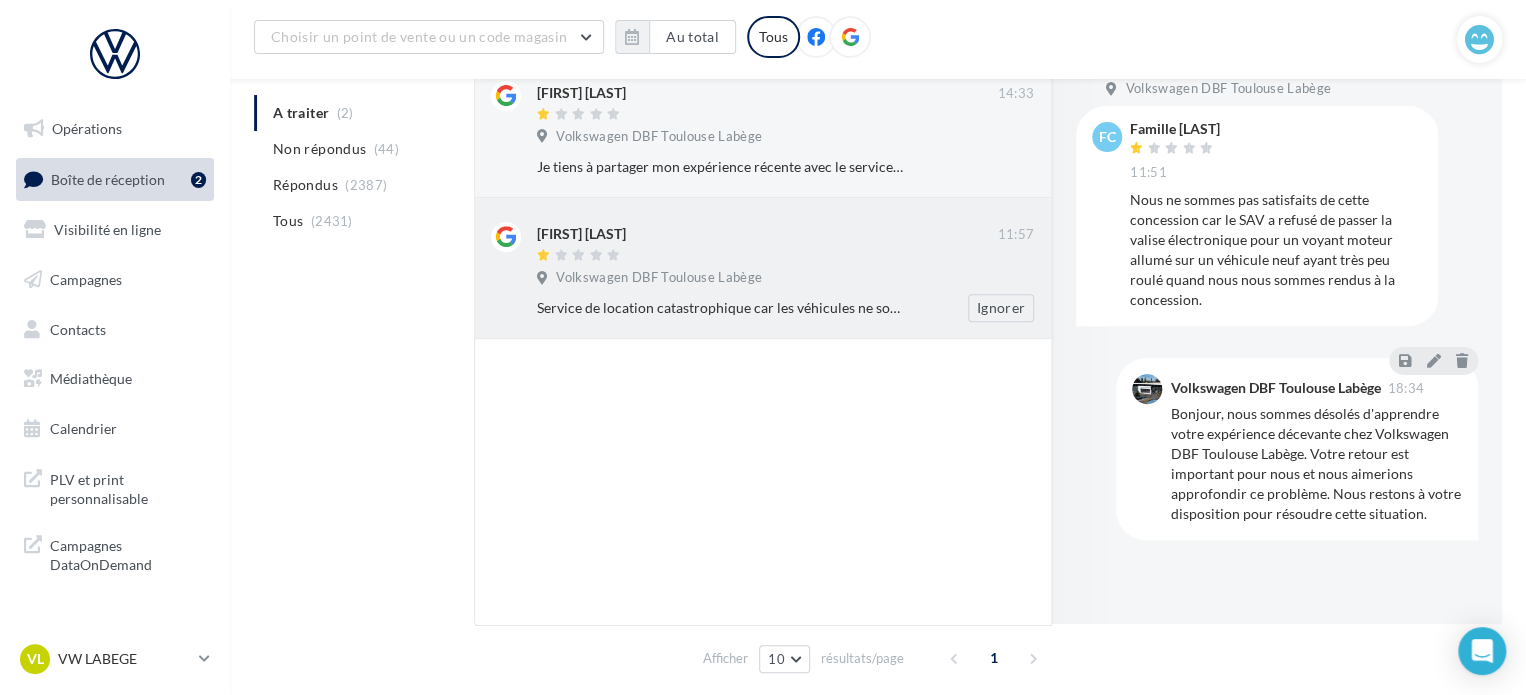 scroll, scrollTop: 272, scrollLeft: 0, axis: vertical 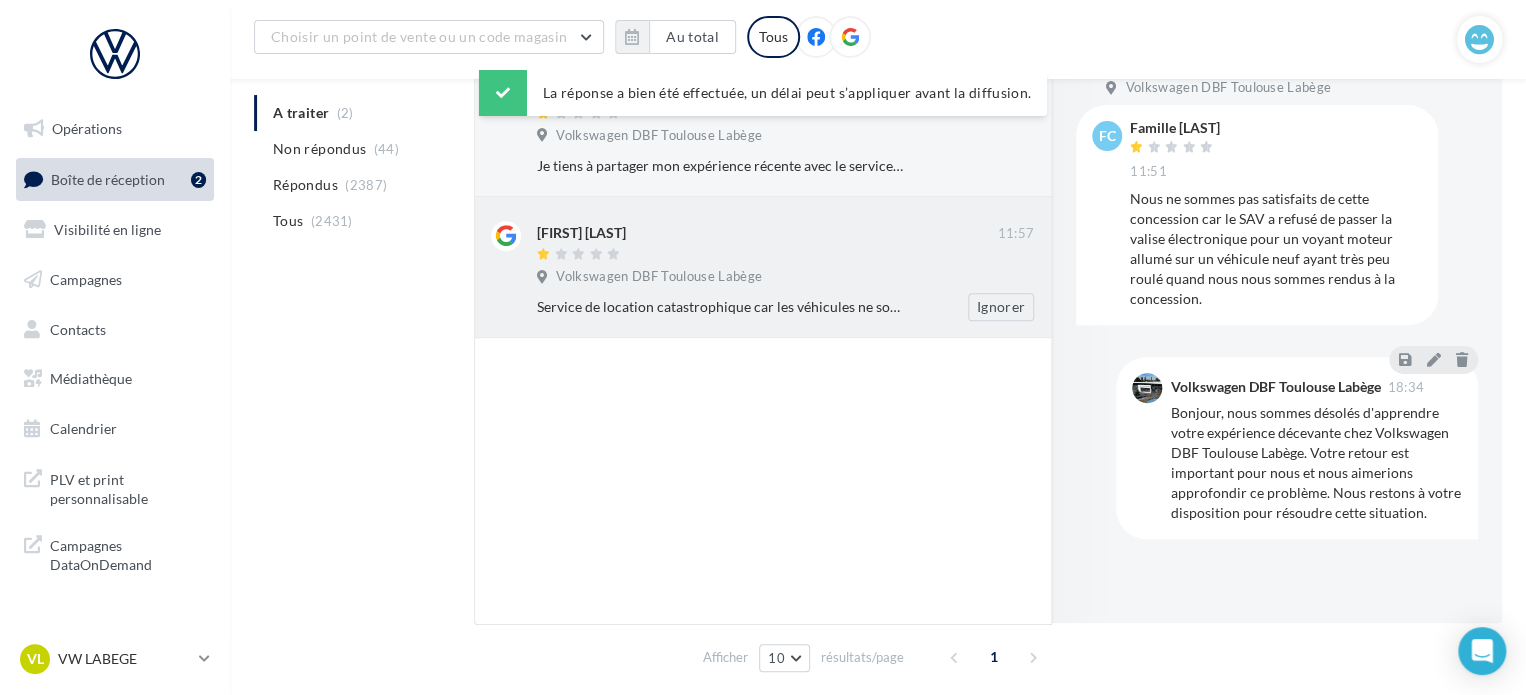 click on "Volkswagen DBF Toulouse Labège" at bounding box center (659, 277) 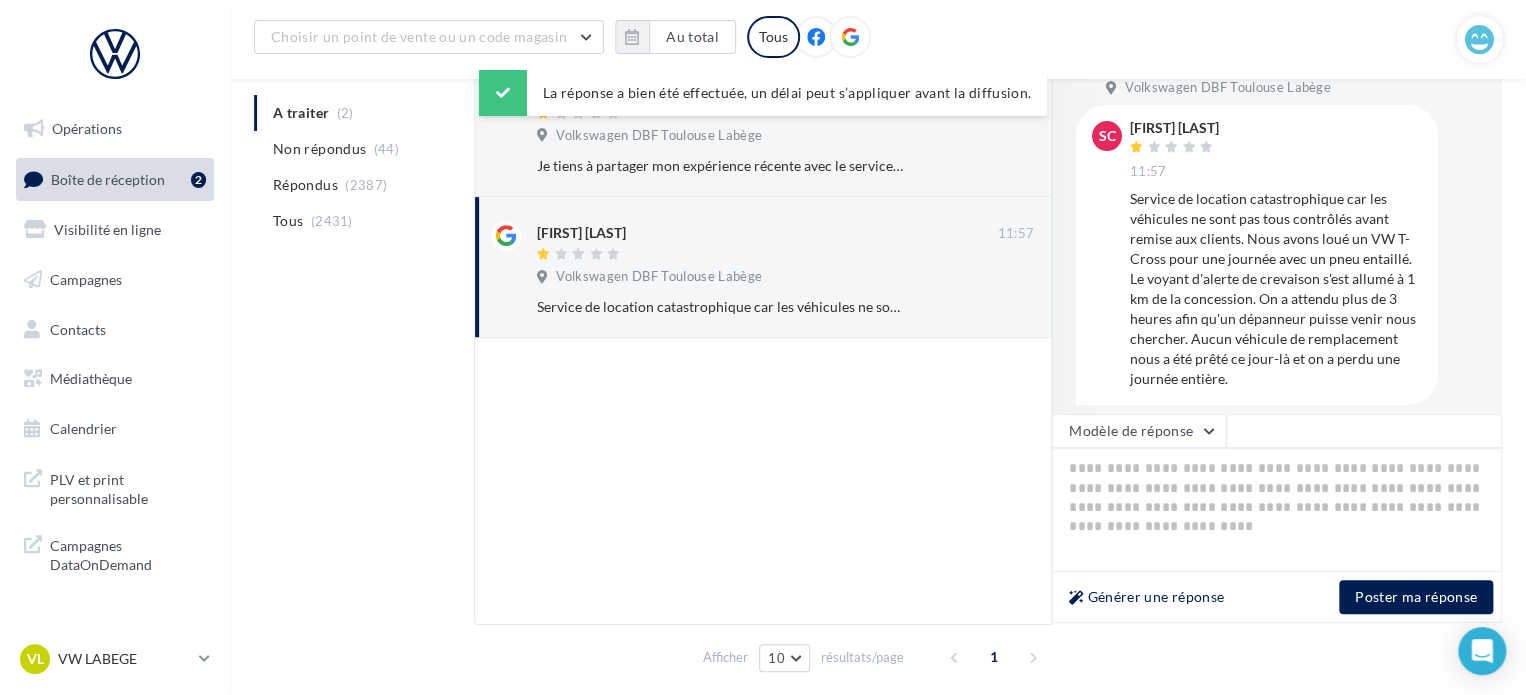 scroll, scrollTop: 15, scrollLeft: 0, axis: vertical 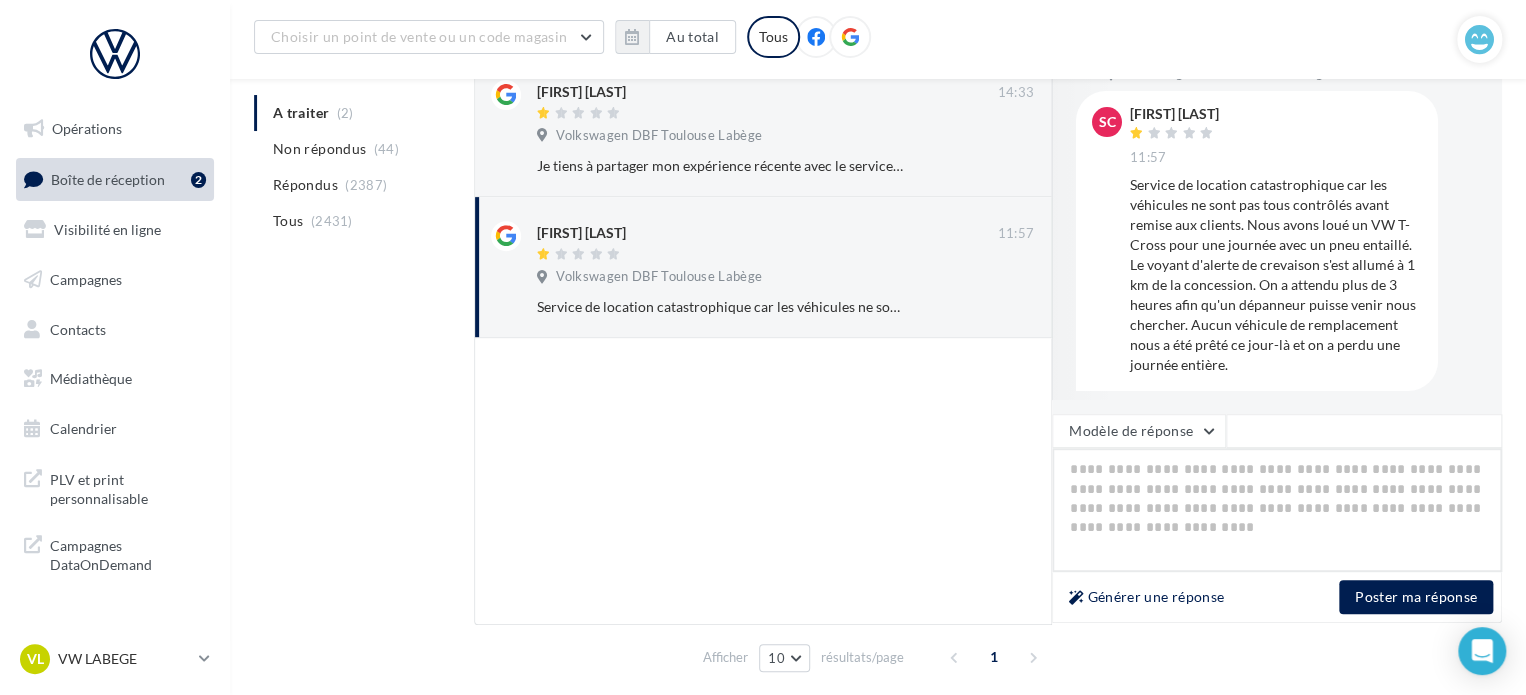 click at bounding box center [1277, 510] 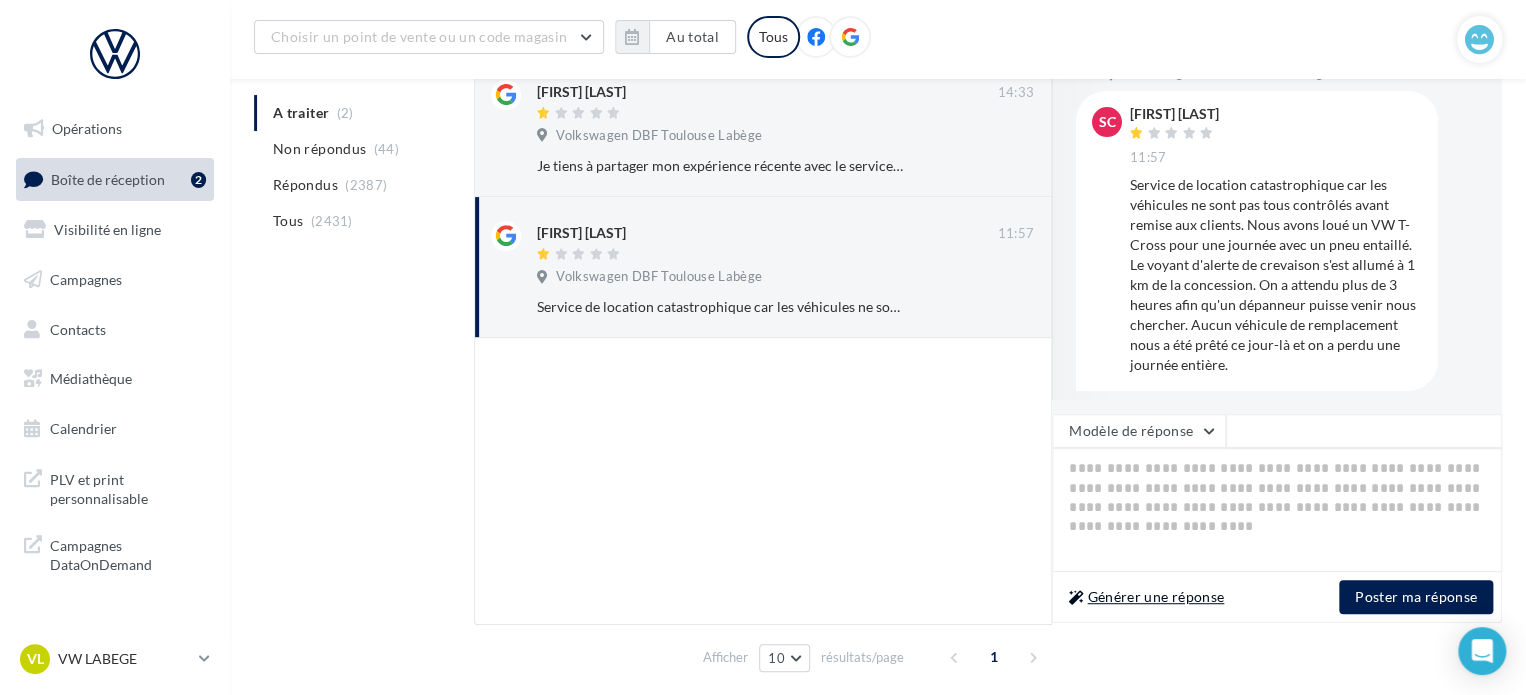 click on "Générer une réponse" at bounding box center [1146, 597] 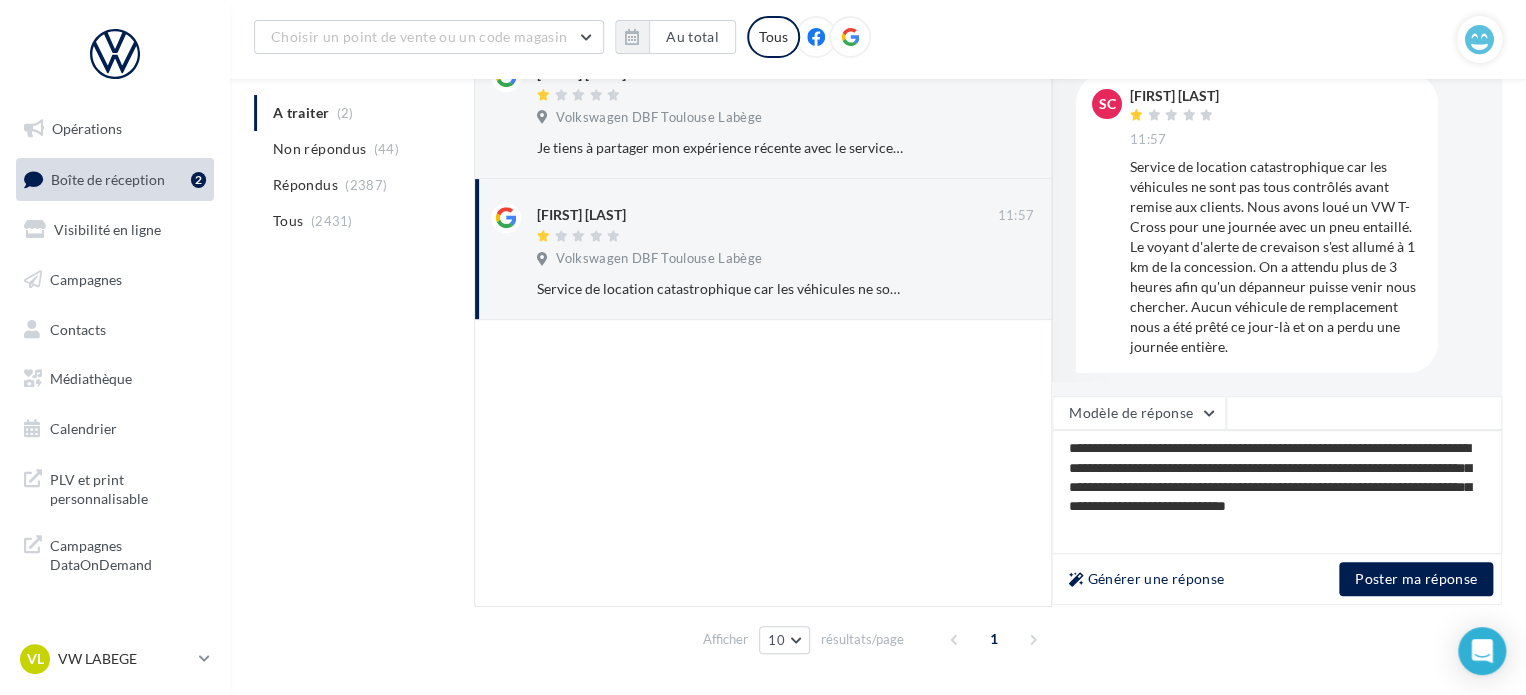 scroll, scrollTop: 296, scrollLeft: 0, axis: vertical 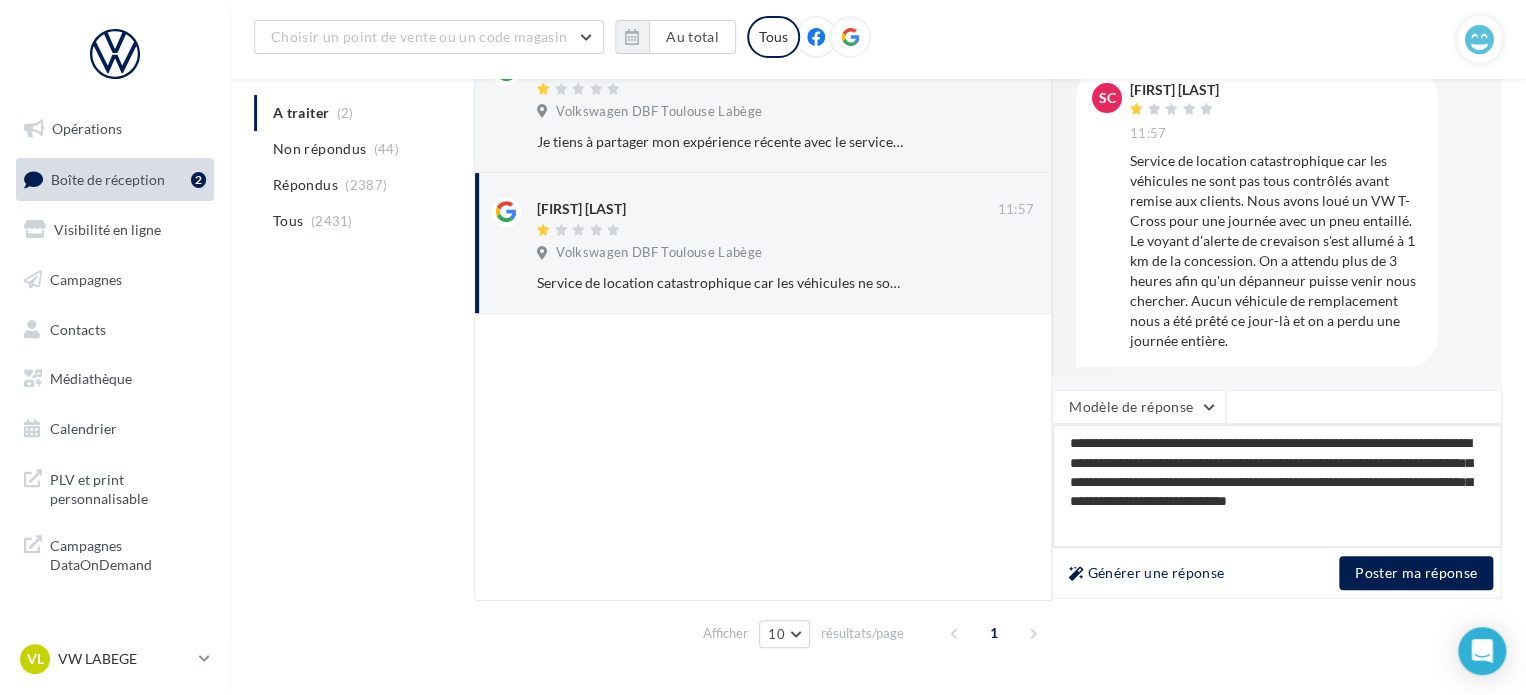 click on "**********" at bounding box center [1277, 486] 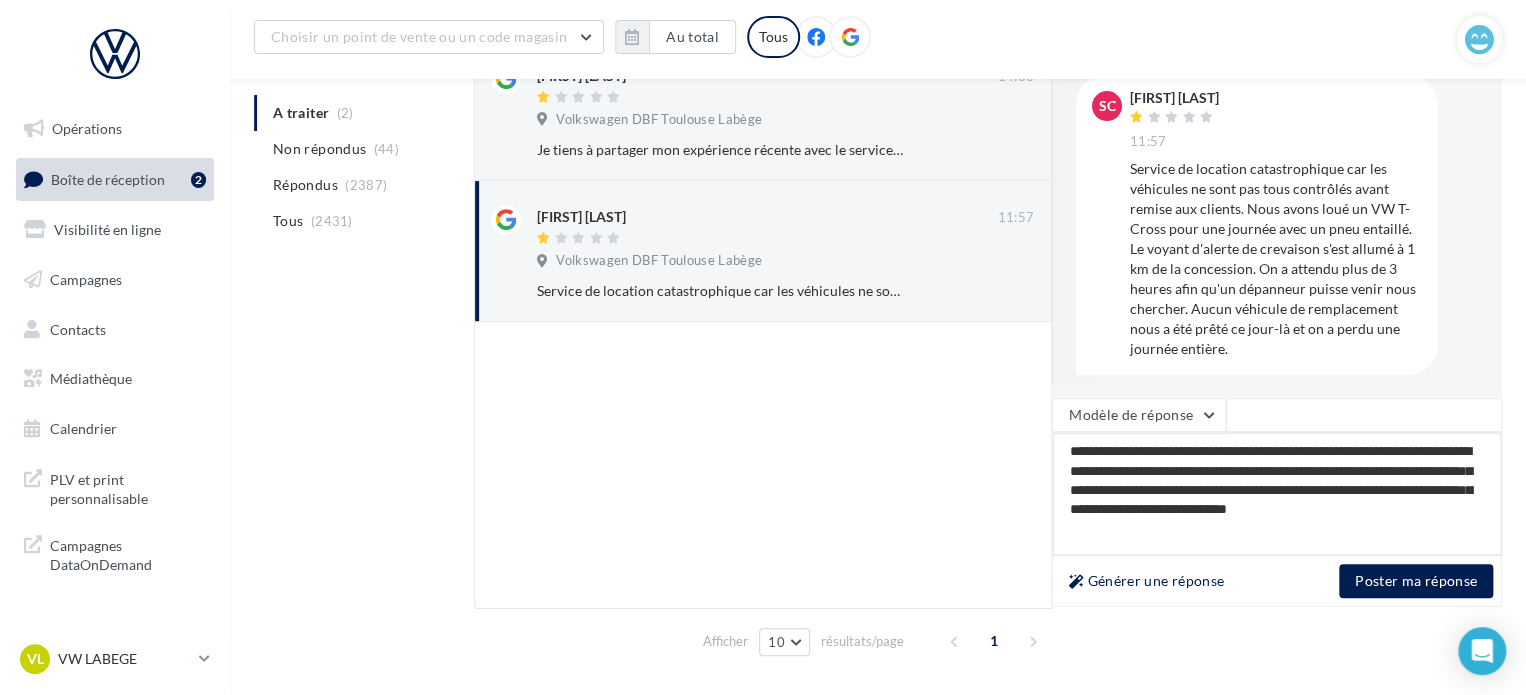 scroll, scrollTop: 286, scrollLeft: 0, axis: vertical 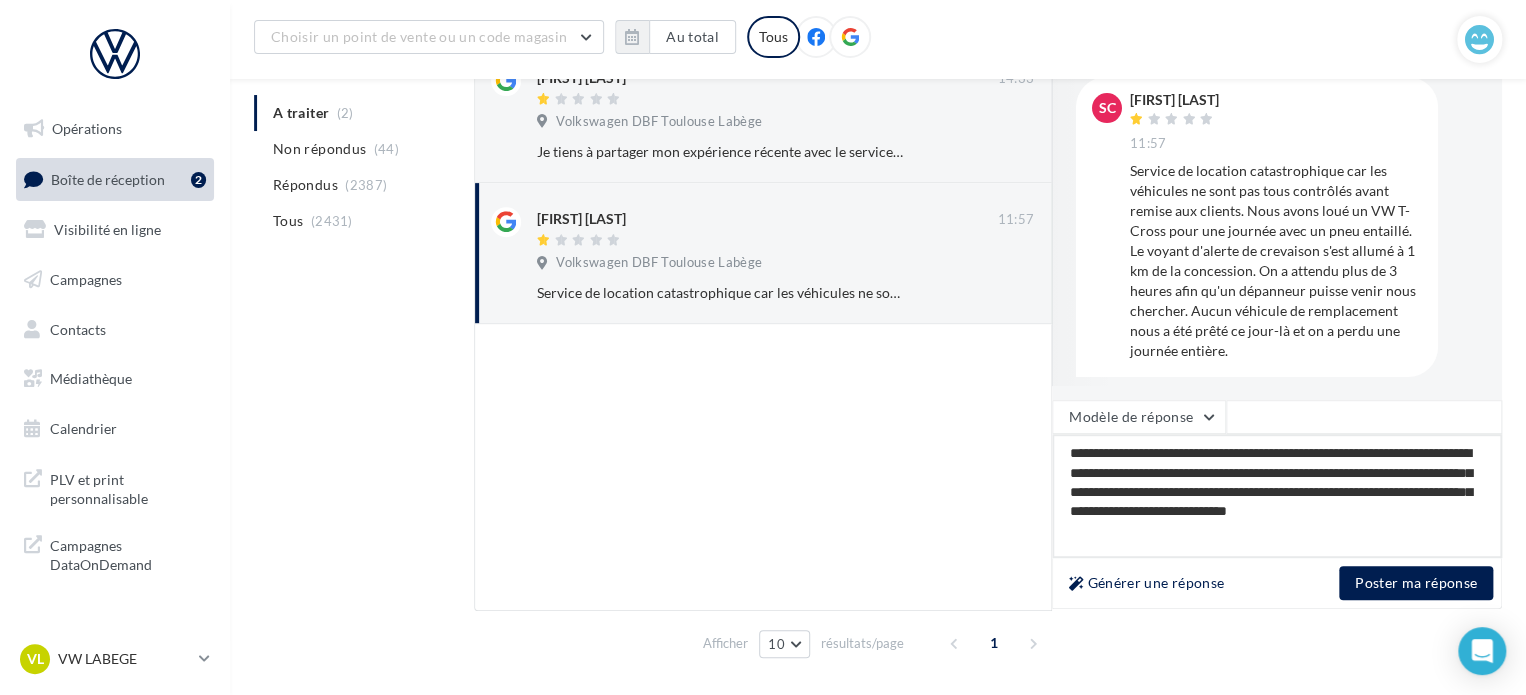 drag, startPoint x: 1301, startPoint y: 531, endPoint x: 1237, endPoint y: 529, distance: 64.03124 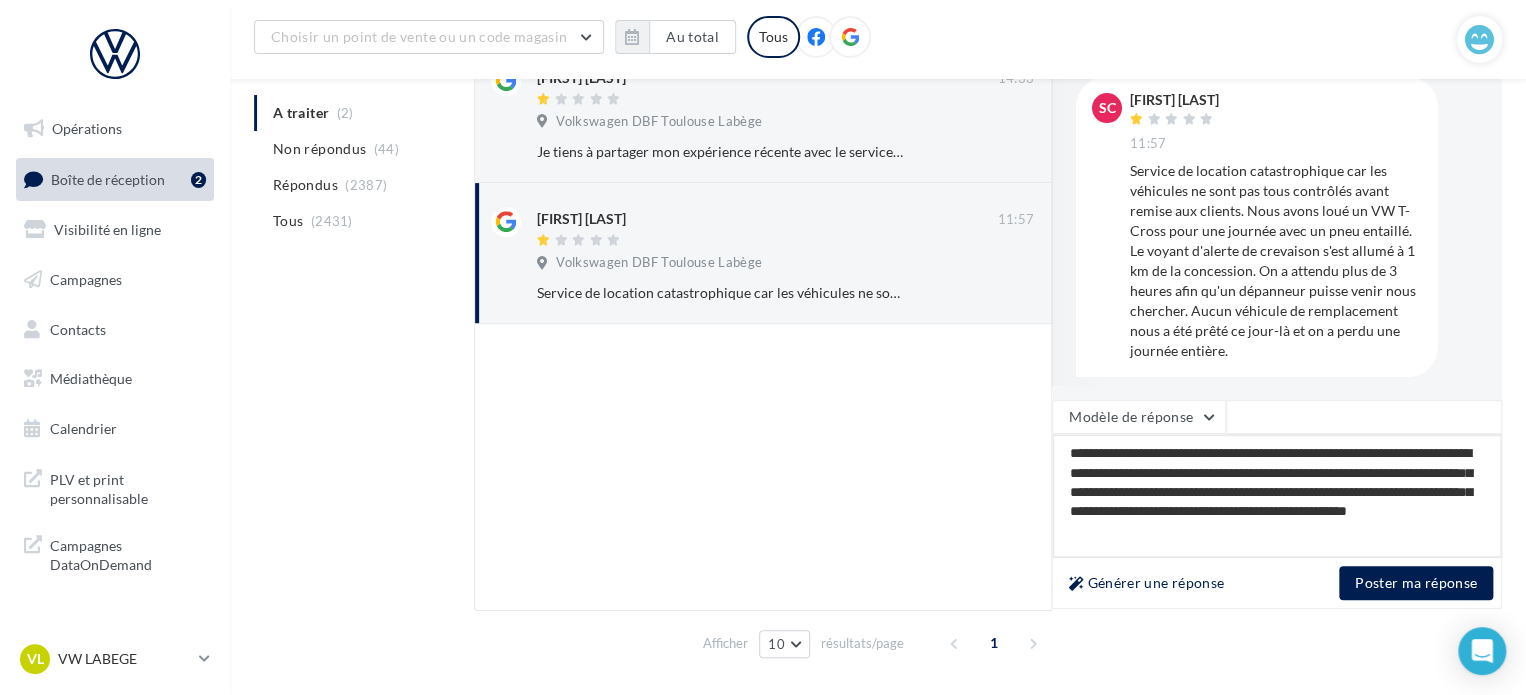 scroll, scrollTop: 0, scrollLeft: 0, axis: both 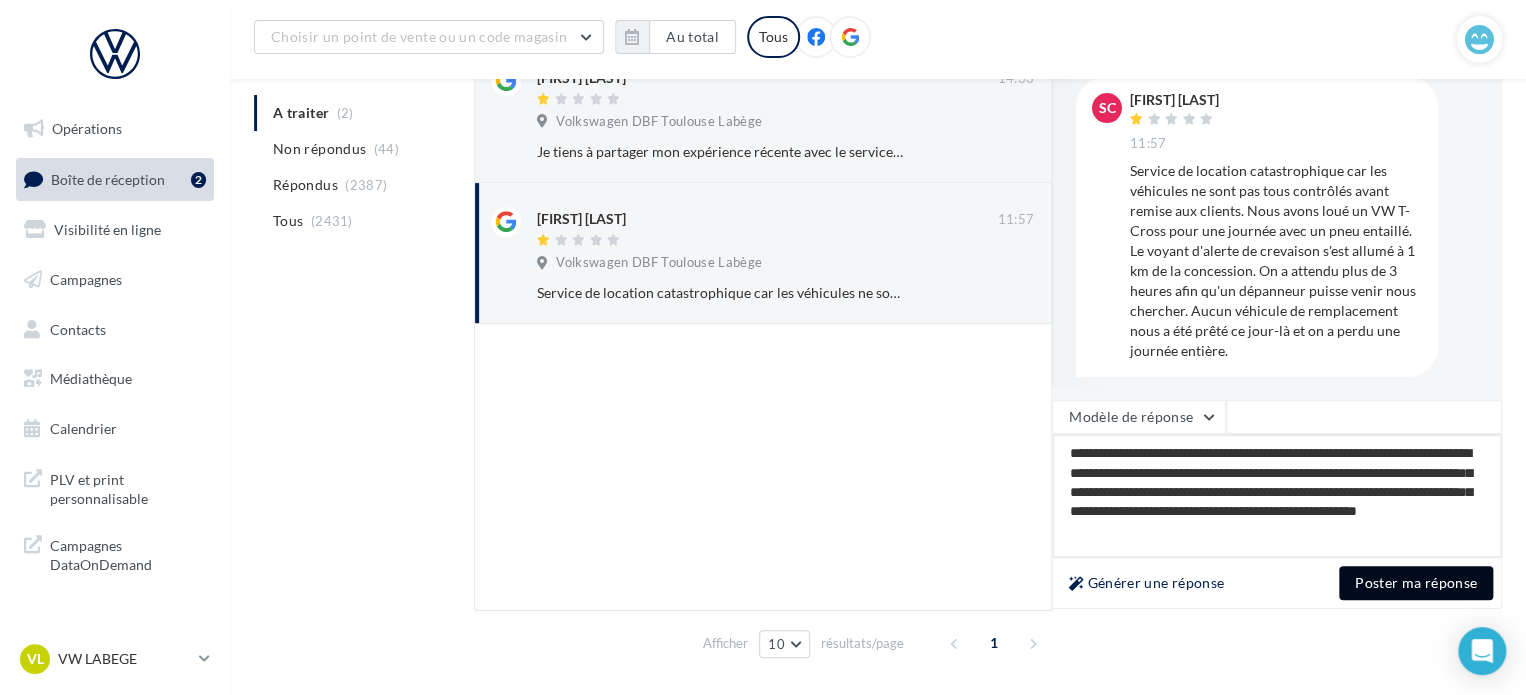 type on "**********" 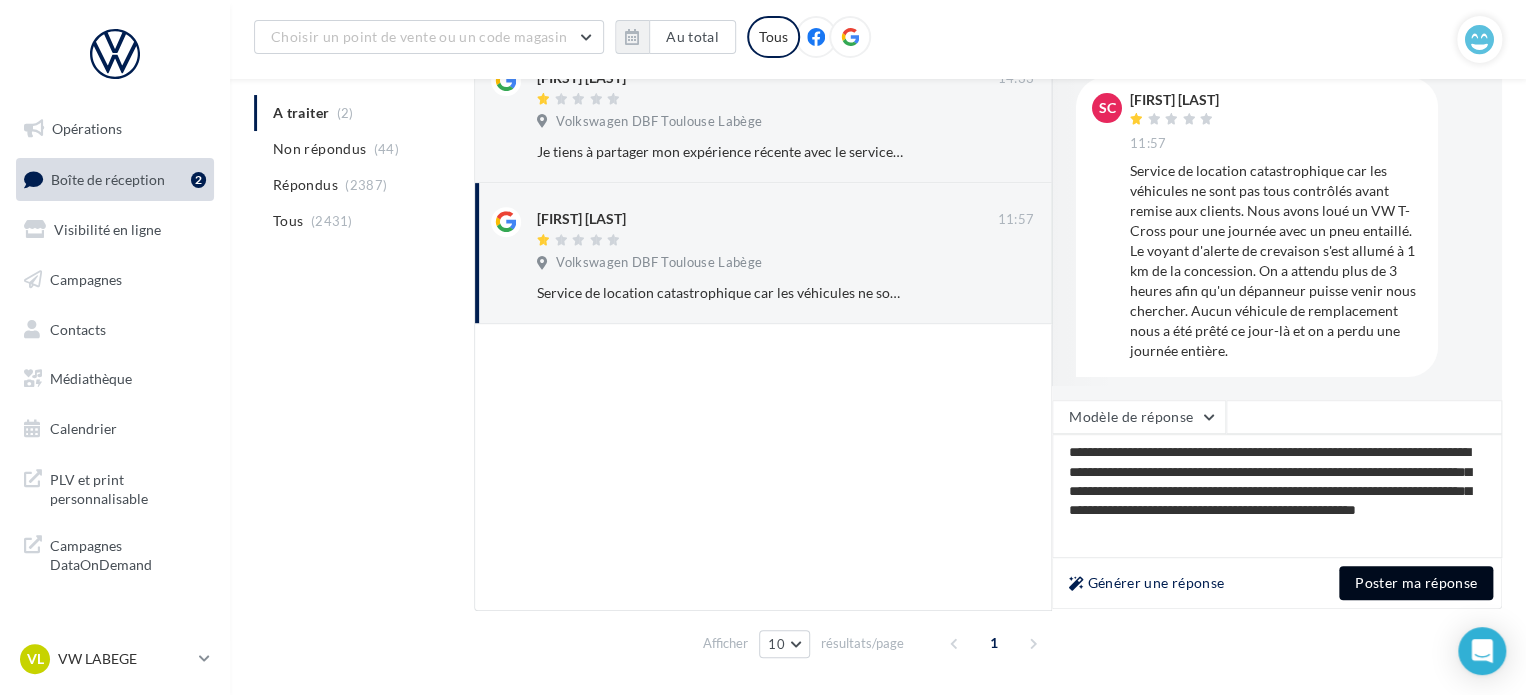 click on "Poster ma réponse" at bounding box center (1416, 583) 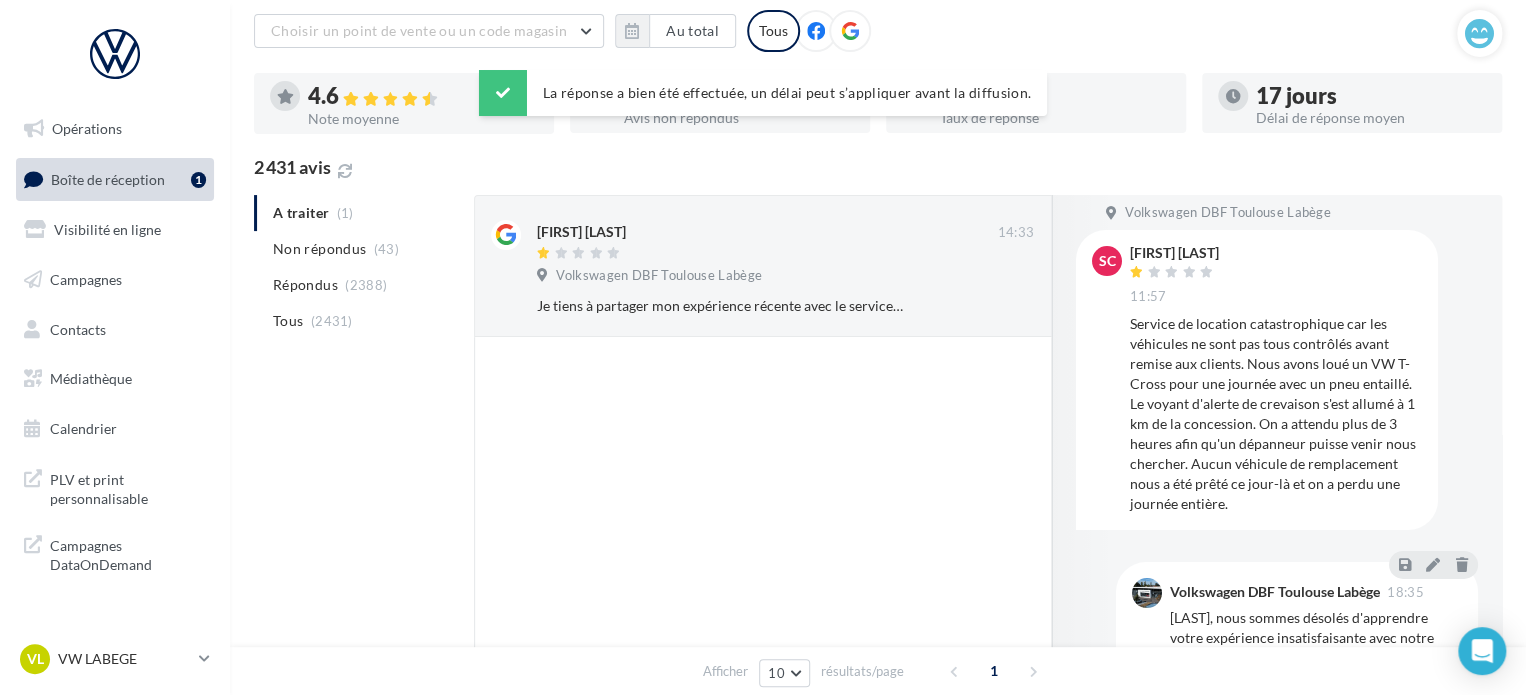 scroll, scrollTop: 102, scrollLeft: 0, axis: vertical 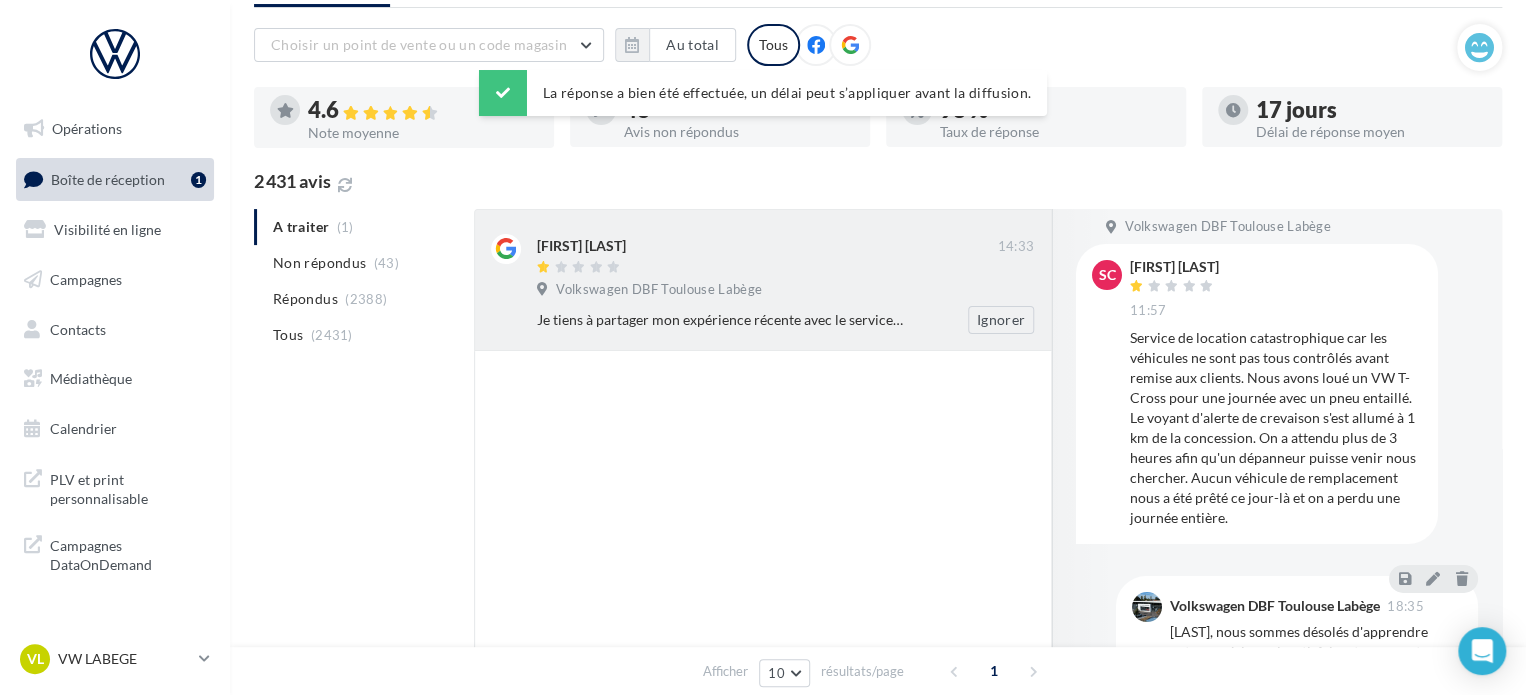 click on "Je tiens à partager mon expérience récente avec le service d’entretien chez Volkswagen Labège. Nous avons un véhicule en leasing, et bien que l’entretien soit inclus, j’ai rencontré quelques désagréments qui méritent d’être soulignés.
Tout d’abord, il est regrettable qu’aucun véhicule de prêt ne soit proposé durant l’entretien, qui, il est important de le noter, peut prendre plus d’une heure. J’ai donc souhaité déposer mon véhicule la veille de l’entretien, mais cela s’est avéré impossible après 17 heures. De plus, il m’a été refusé de garer ma voiture sur leur parking la veille, ce qui a rendu la situation encore plus compliquée.
Je pense qu’il serait bénéfique pour le service client d’envisager une politique plus flexible concernant le dépôt des véhicules, afin d’améliorer l’expérience des clients. Un peu plus d’arrangement et d’empathie dans ces situations pourrait vraiment faire la différence." at bounding box center (720, 320) 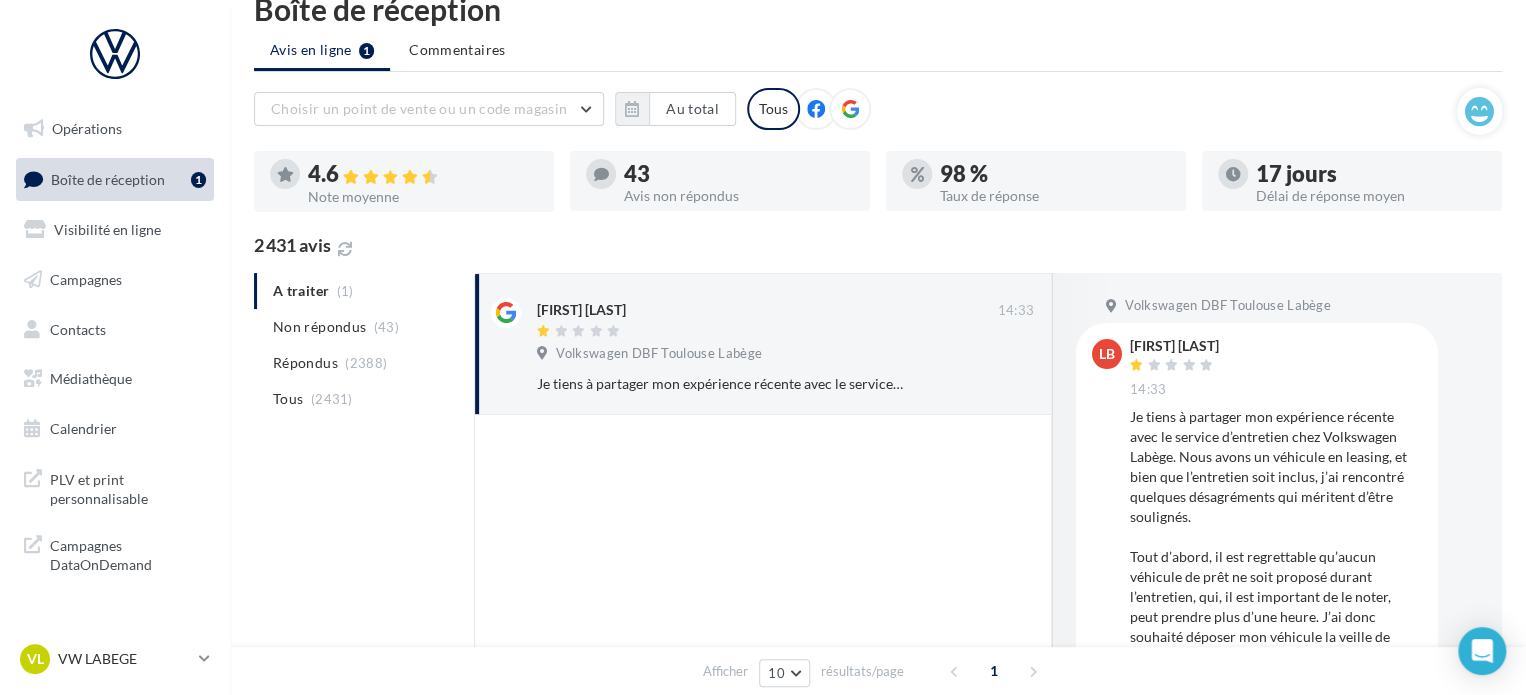 scroll, scrollTop: 108, scrollLeft: 0, axis: vertical 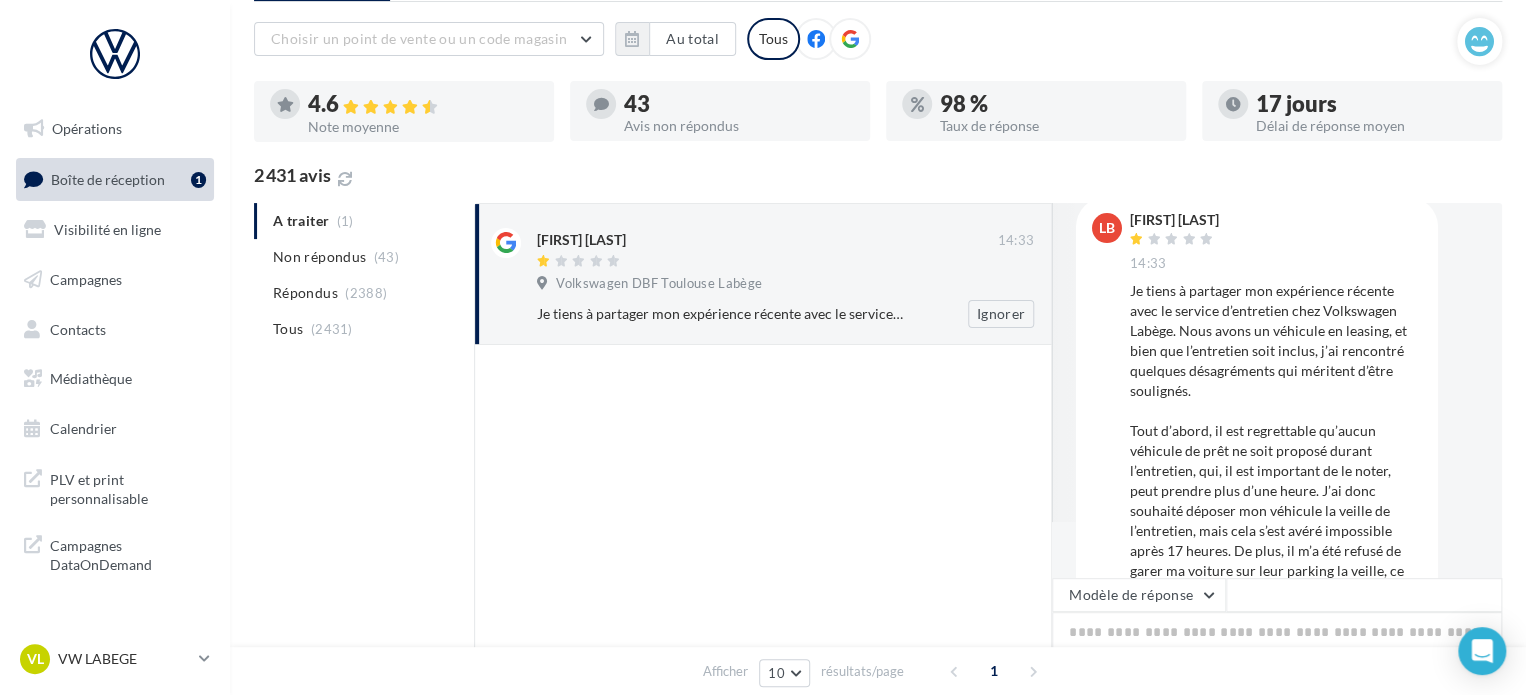 click on "Volkswagen DBF Toulouse Labège" at bounding box center (785, 286) 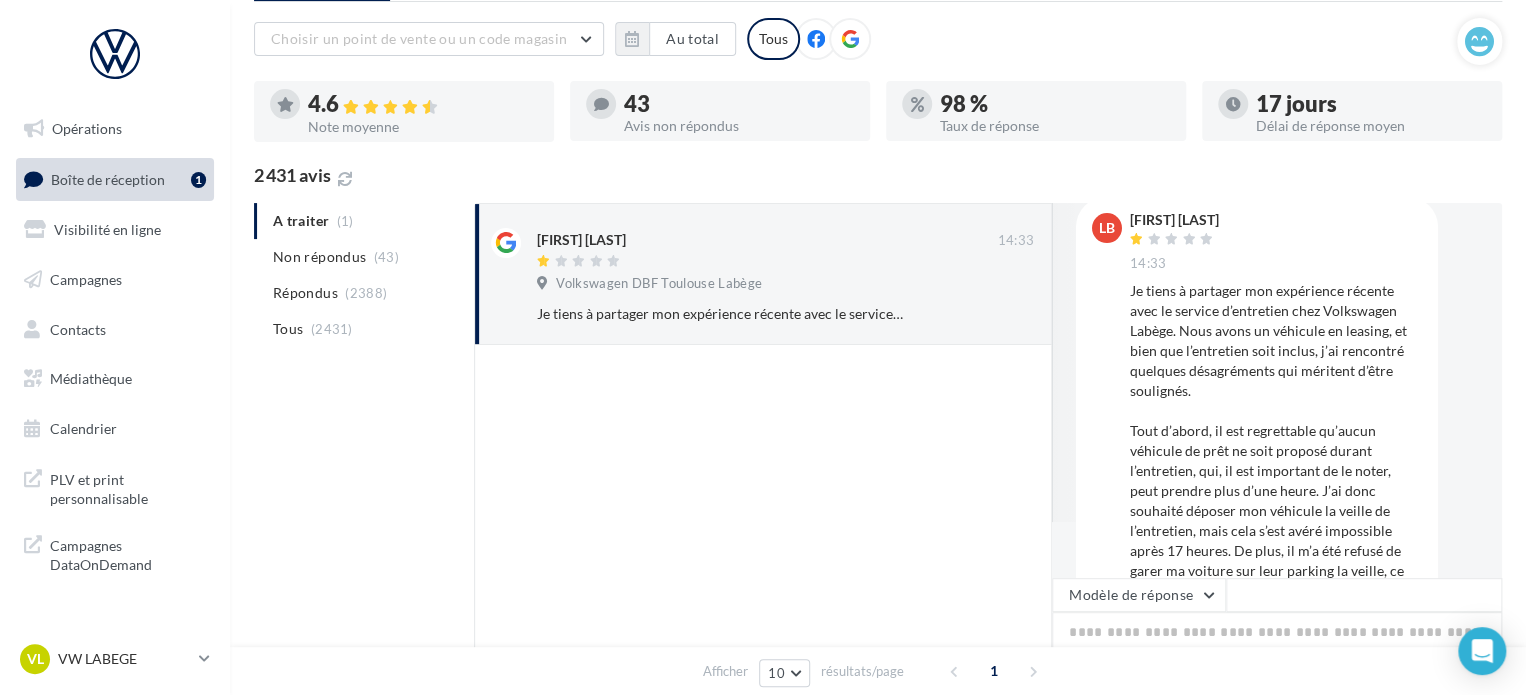 scroll, scrollTop: 299, scrollLeft: 0, axis: vertical 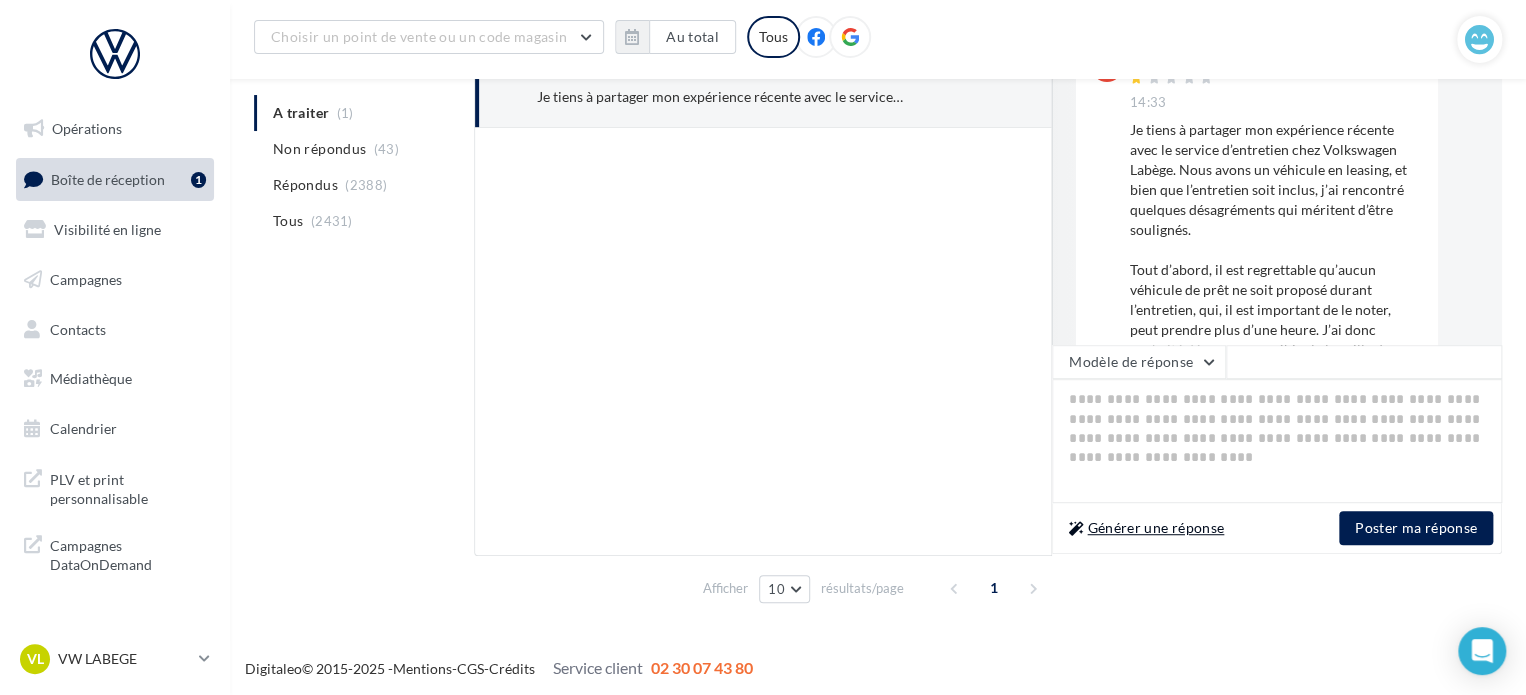 click on "Générer une réponse" at bounding box center (1146, 528) 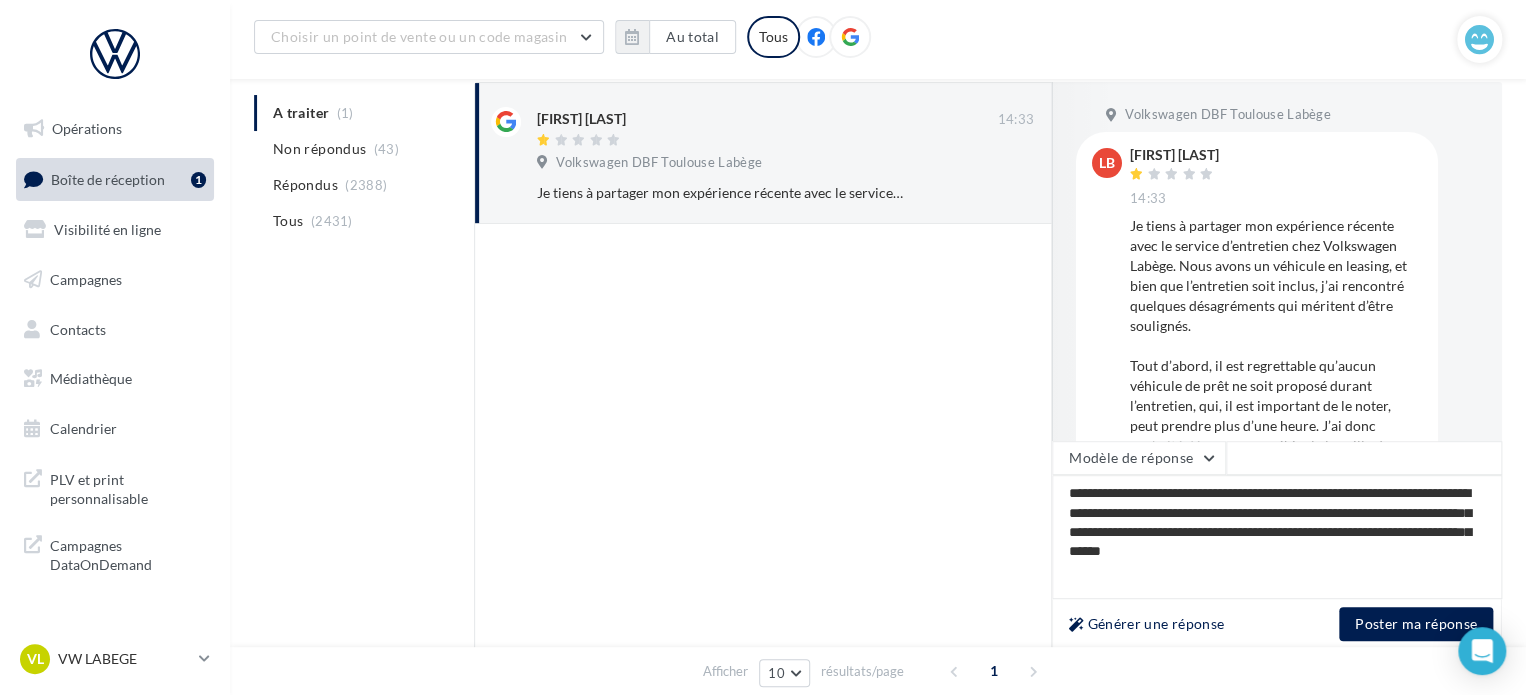 scroll, scrollTop: 232, scrollLeft: 0, axis: vertical 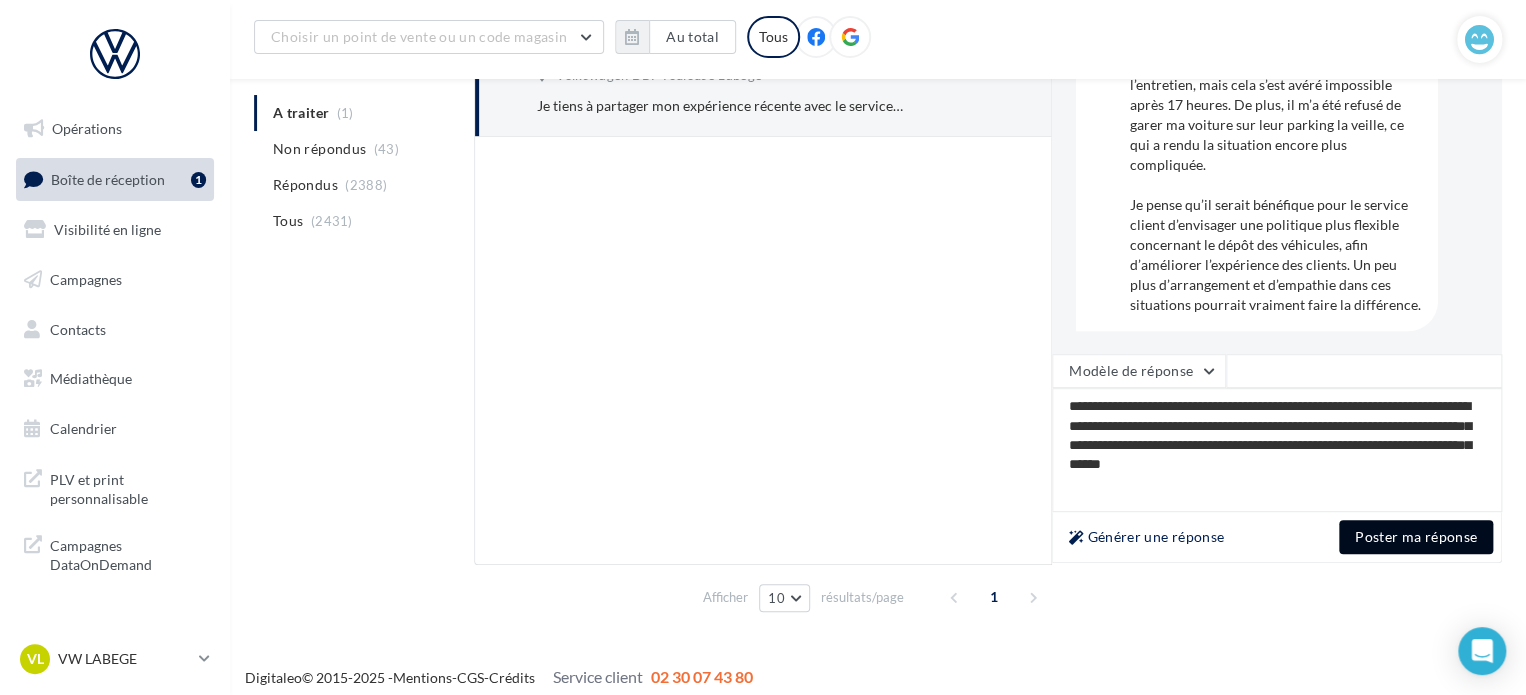 click on "Poster ma réponse" at bounding box center [1416, 537] 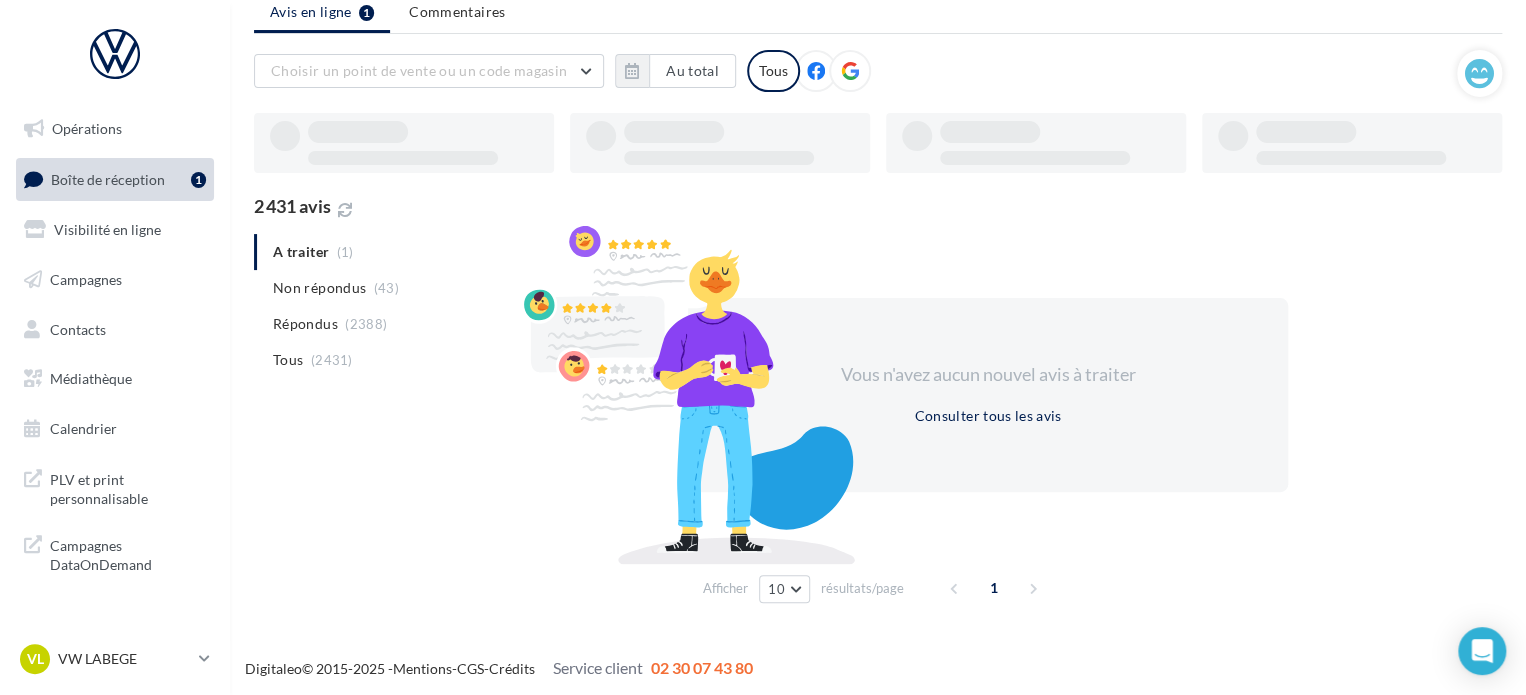 scroll, scrollTop: 32, scrollLeft: 0, axis: vertical 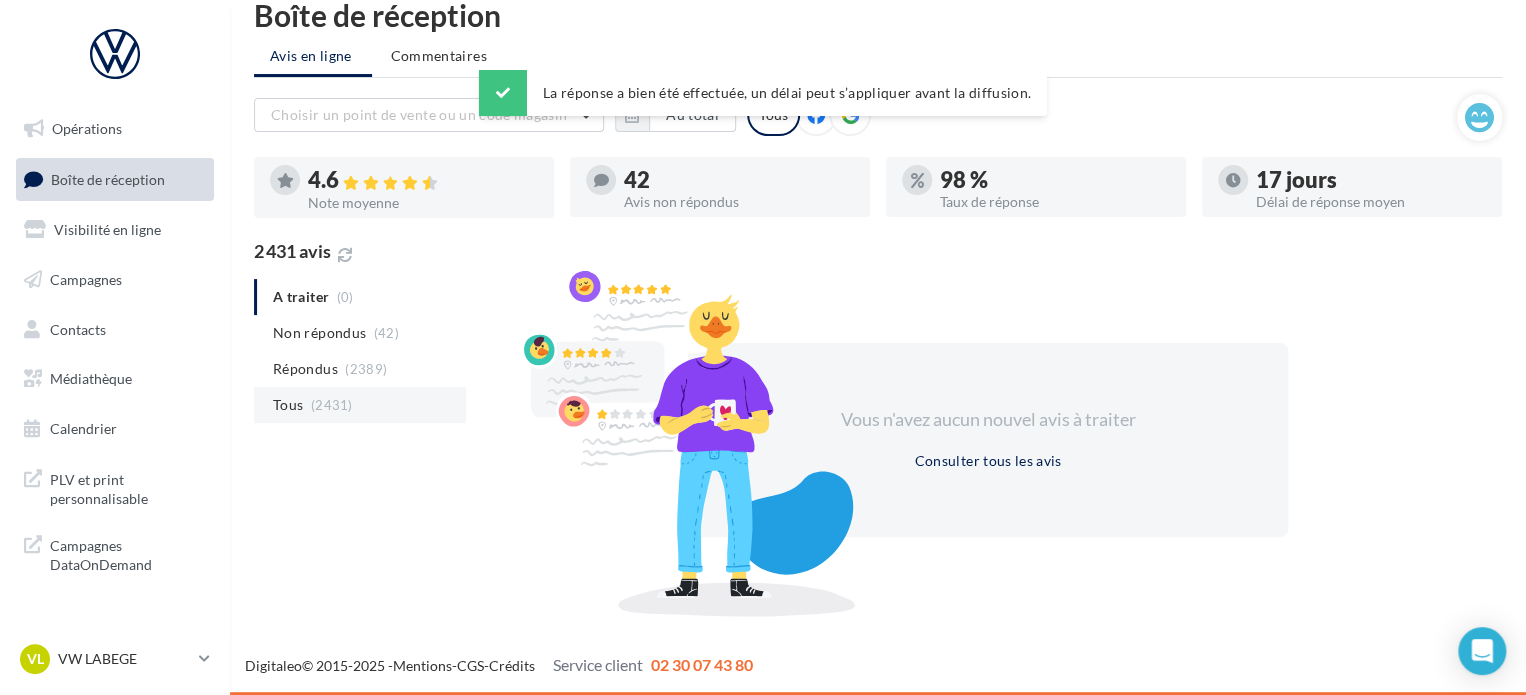click on "Tous" at bounding box center [319, 333] 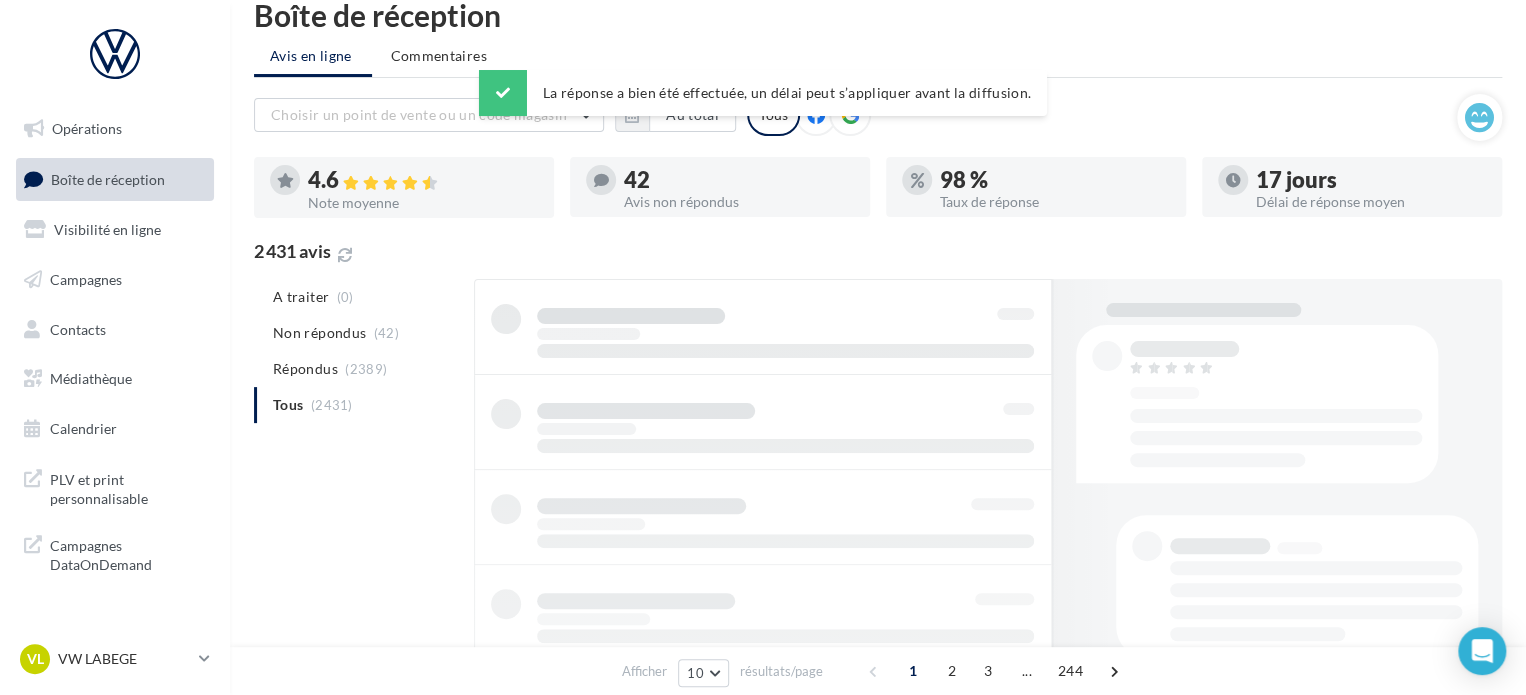scroll, scrollTop: 92, scrollLeft: 0, axis: vertical 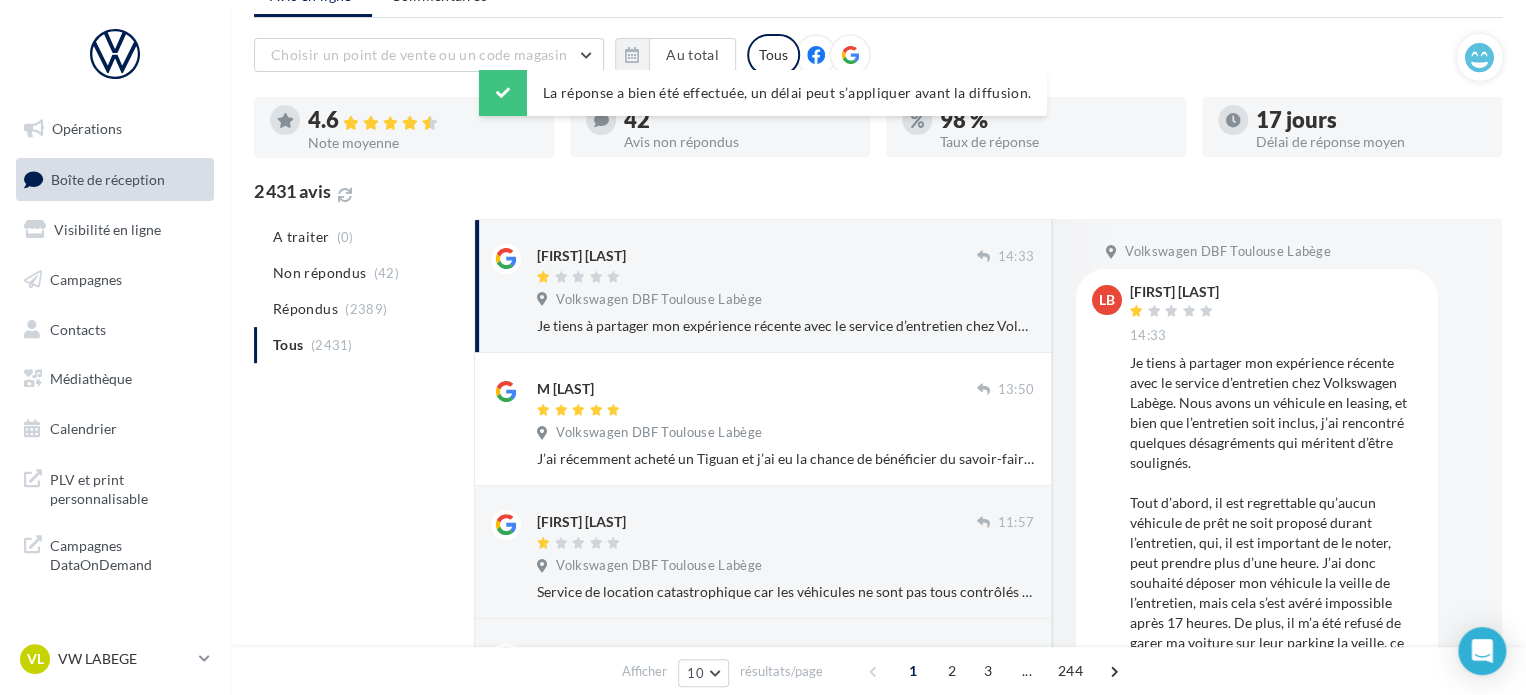 click on "Volkswagen DBF Toulouse Labège" at bounding box center [659, 300] 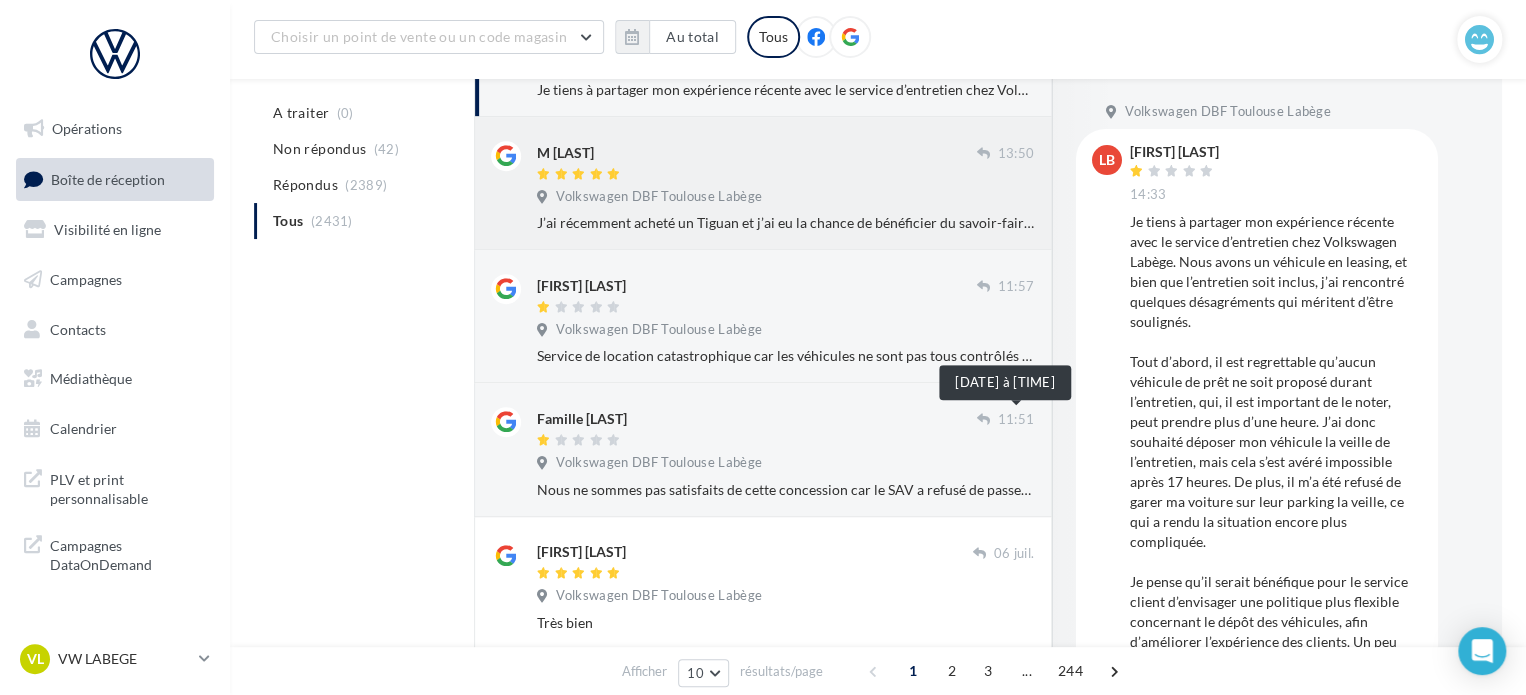 scroll, scrollTop: 344, scrollLeft: 0, axis: vertical 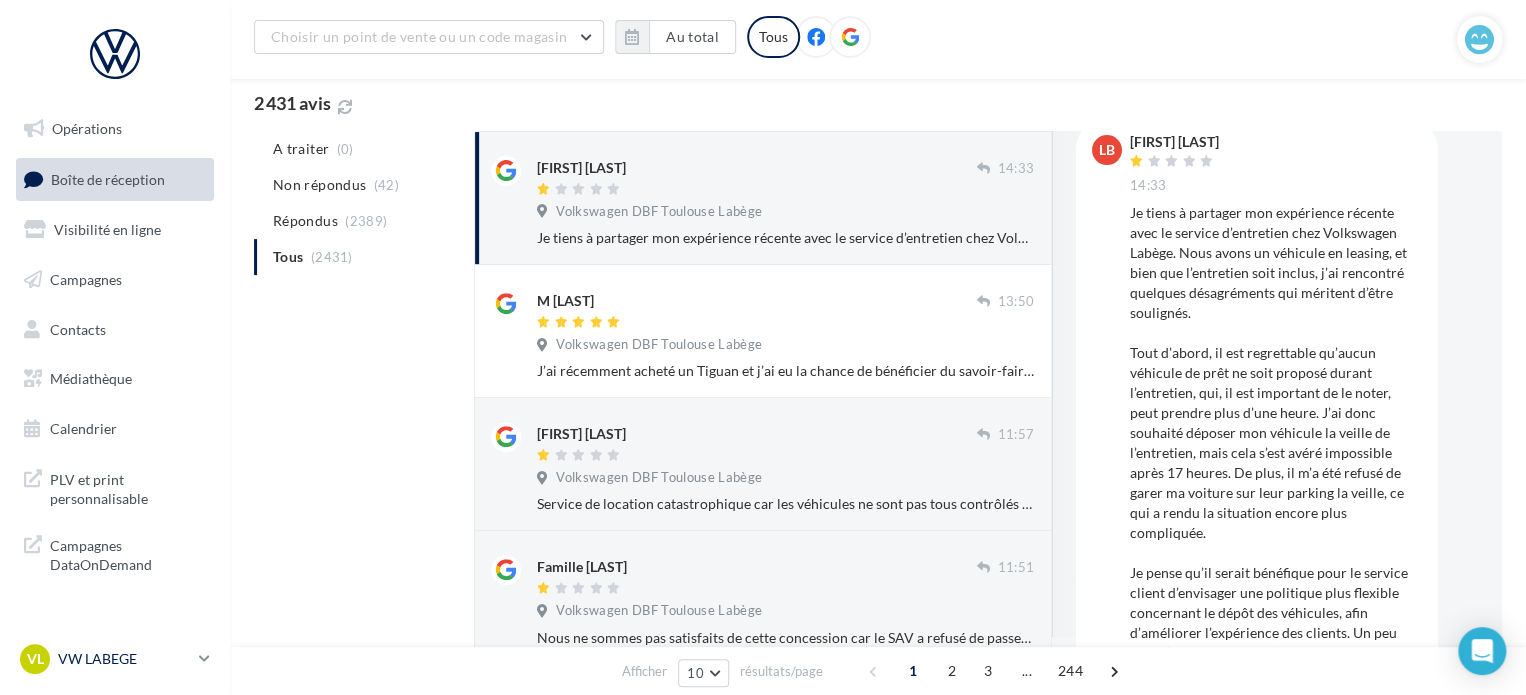 click on "VW LABEGE" at bounding box center [124, 659] 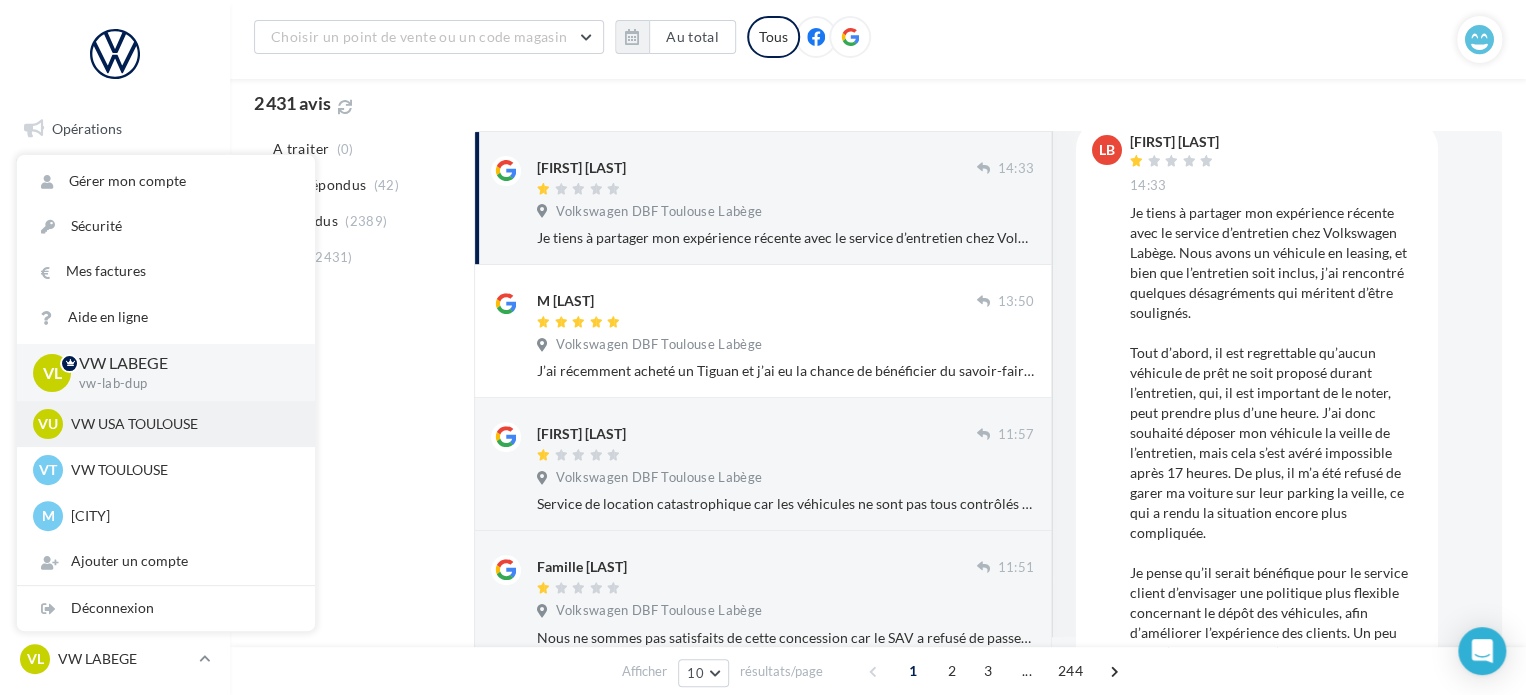 click on "VU     VW USA TOULOUSE   vw-tou-dup" at bounding box center (166, 424) 